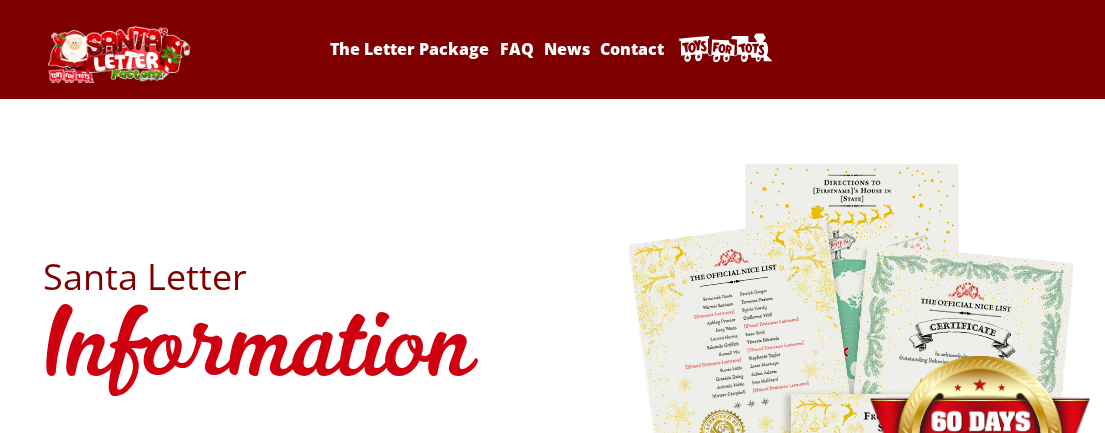 scroll, scrollTop: 0, scrollLeft: 0, axis: both 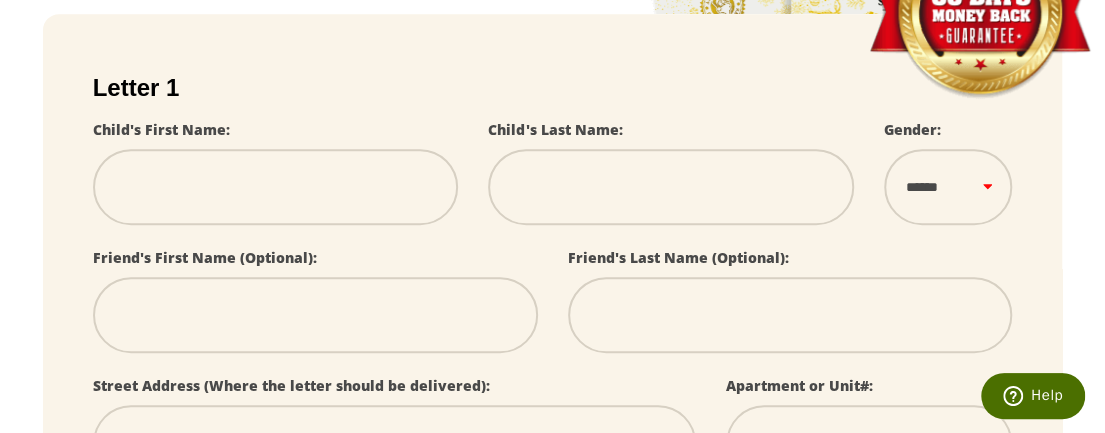 click at bounding box center (315, 315) 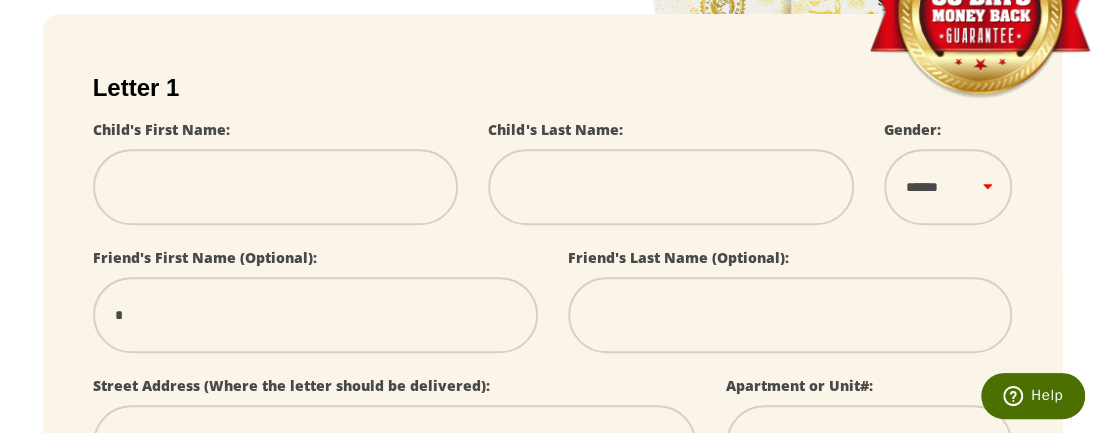 select 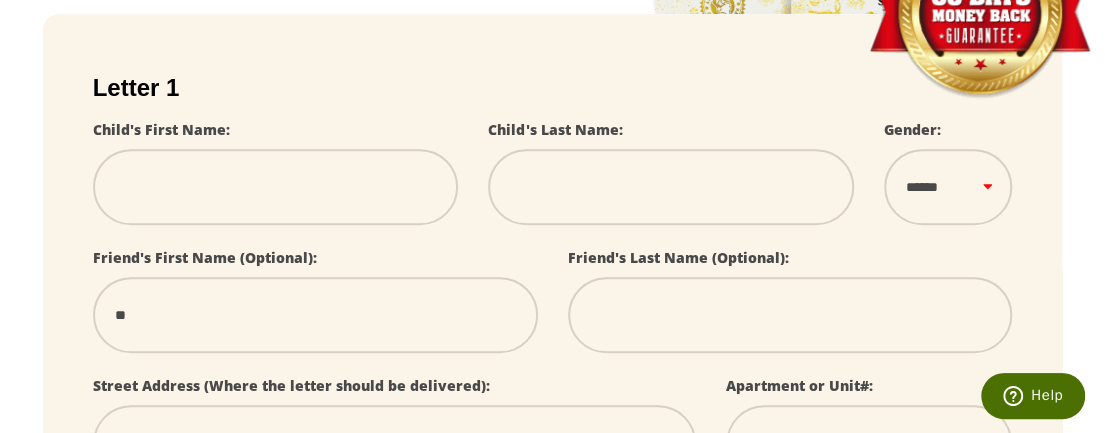 select 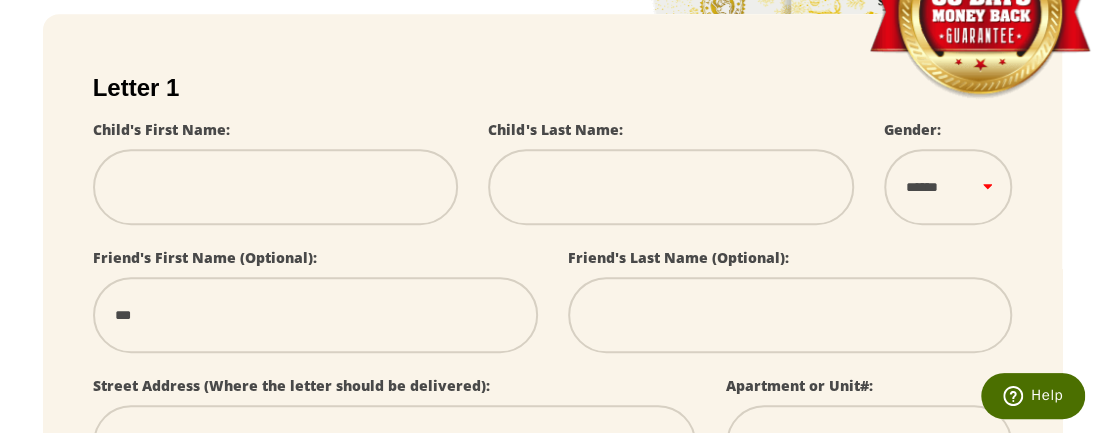 select 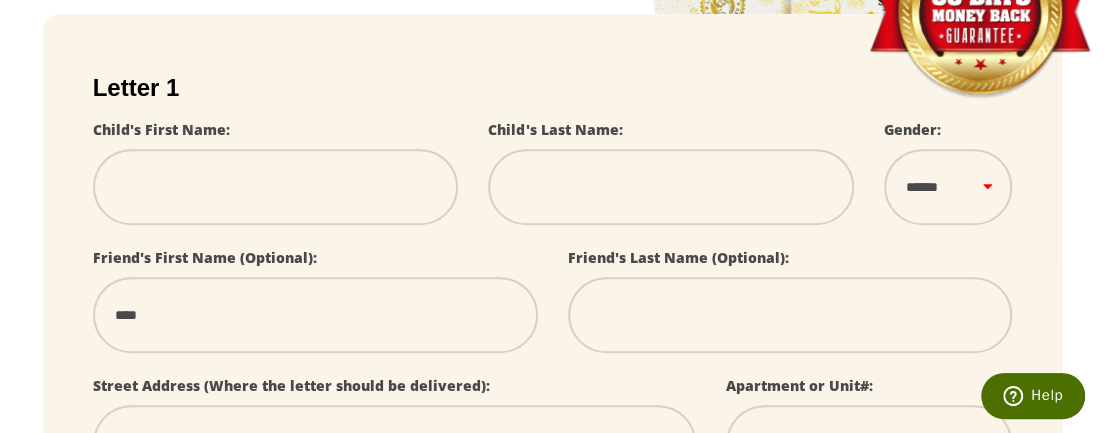 type on "****" 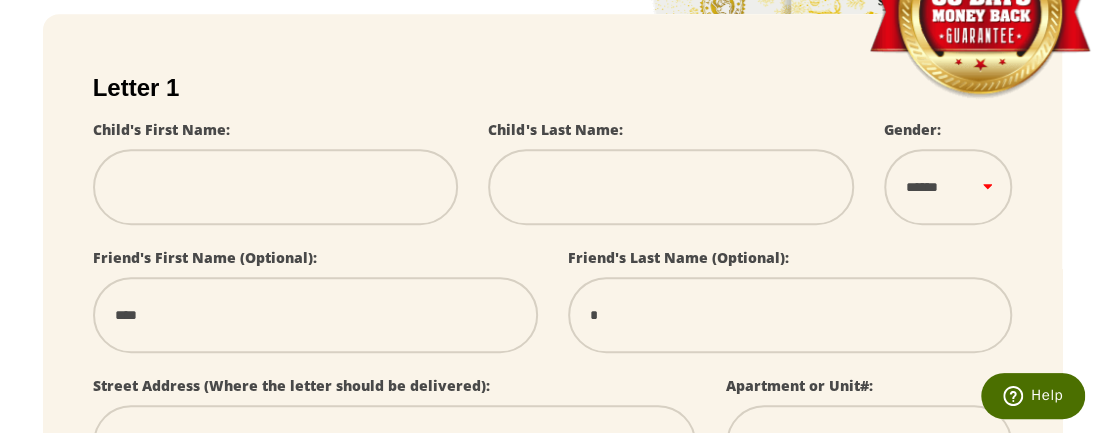 select 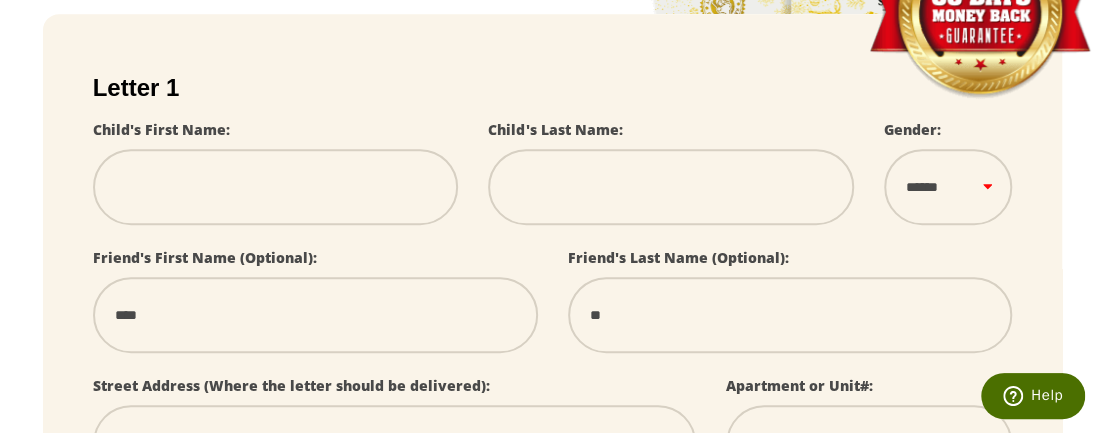 select 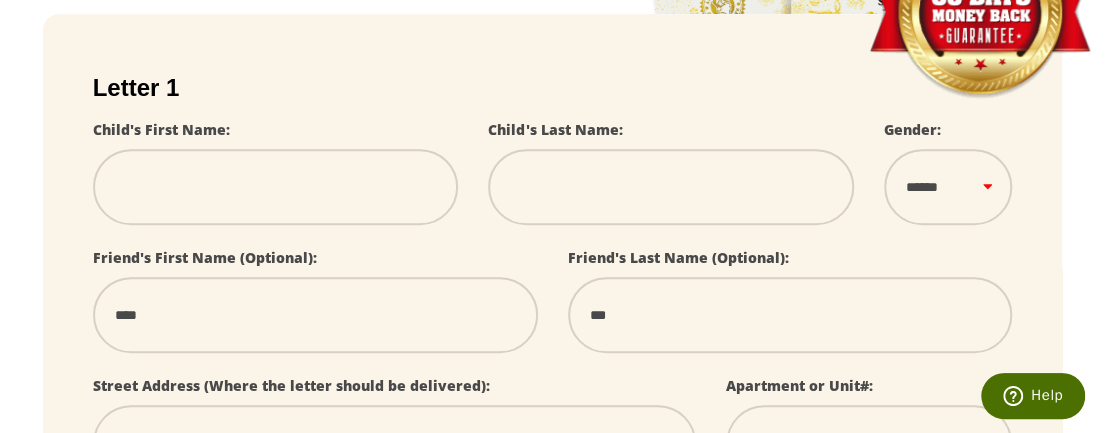 select 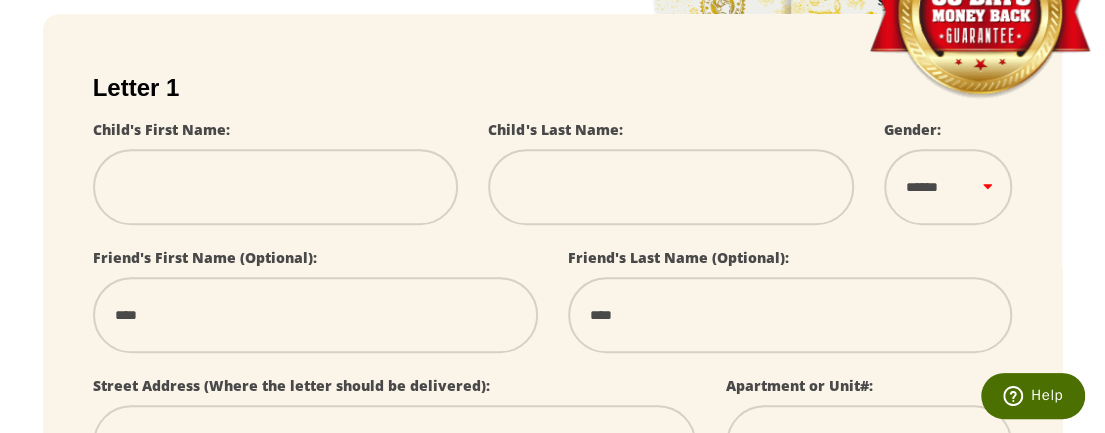 select 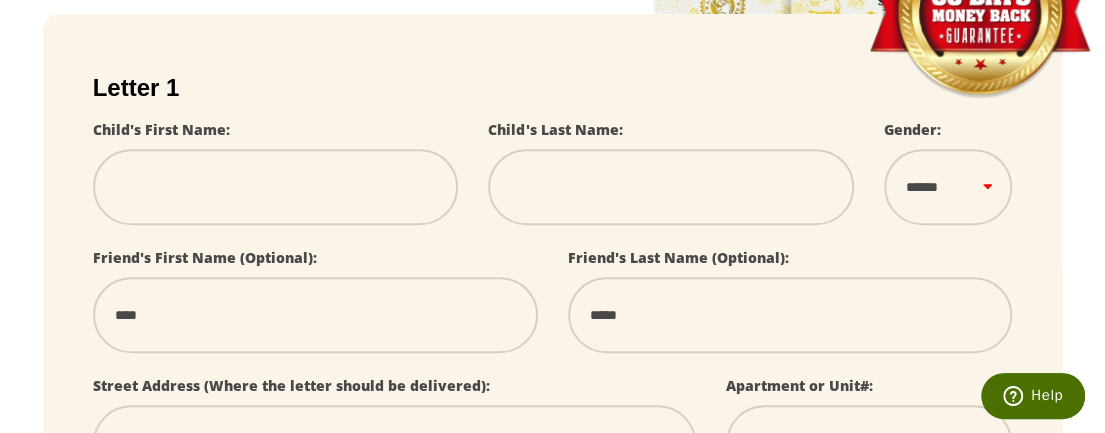 select 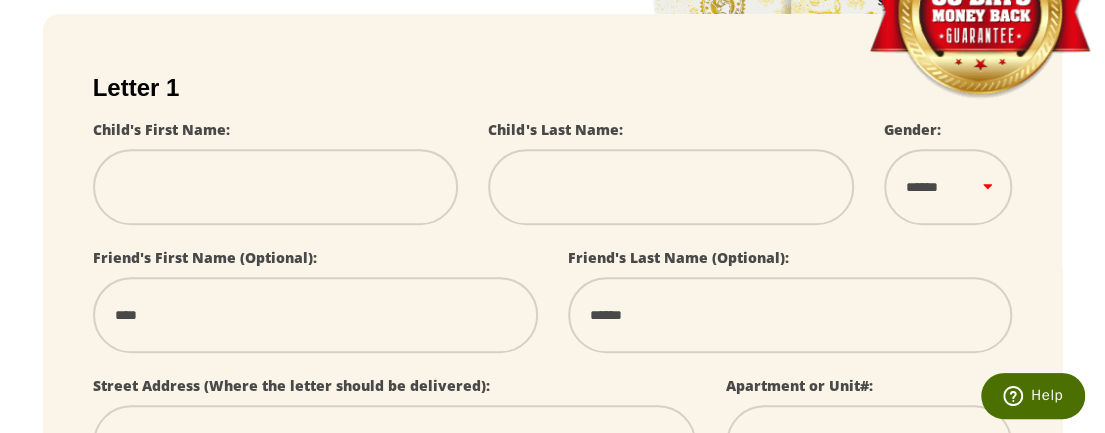 type on "******" 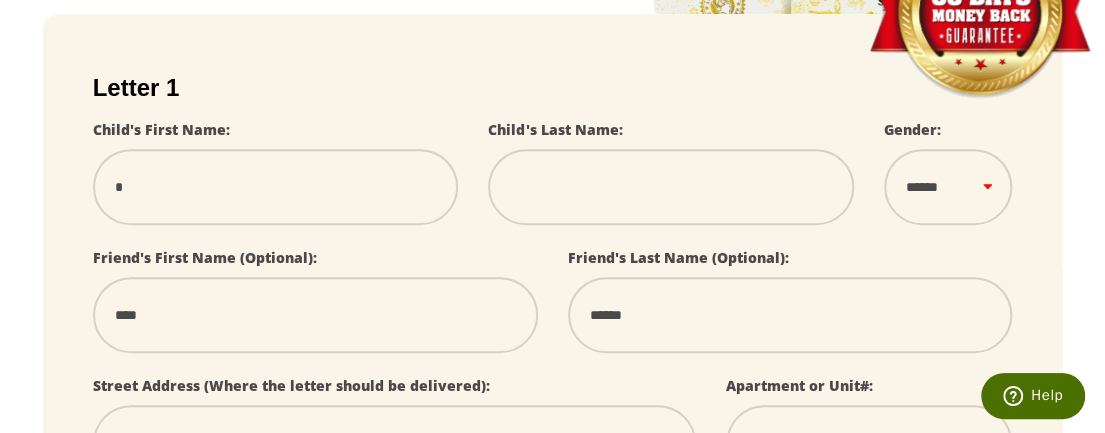 type on "**" 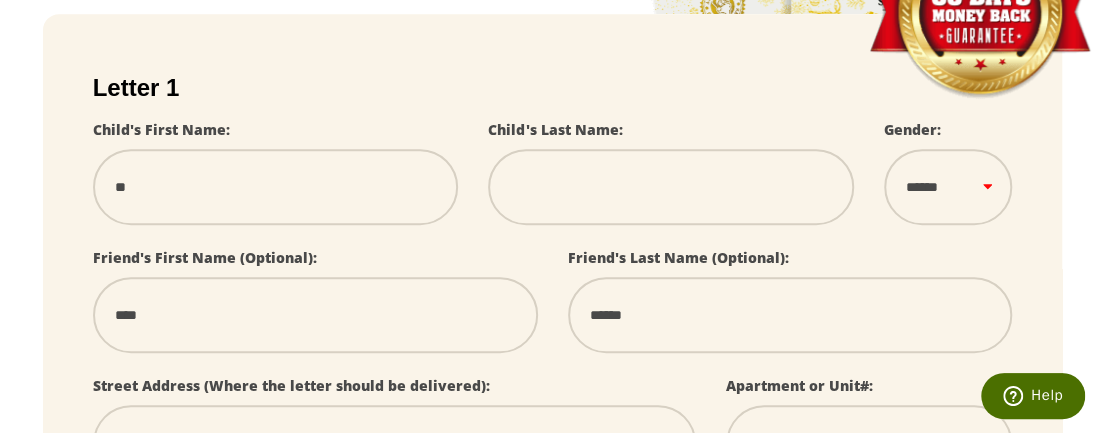 type on "***" 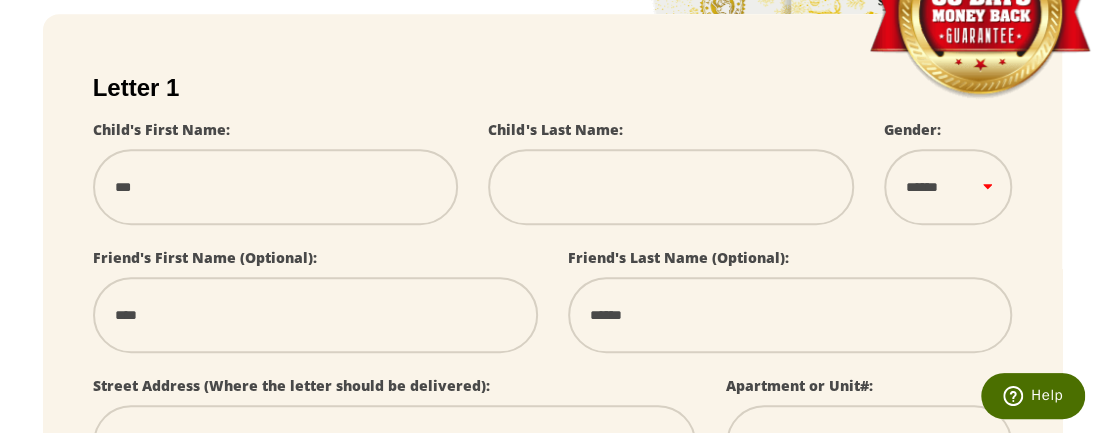 type on "****" 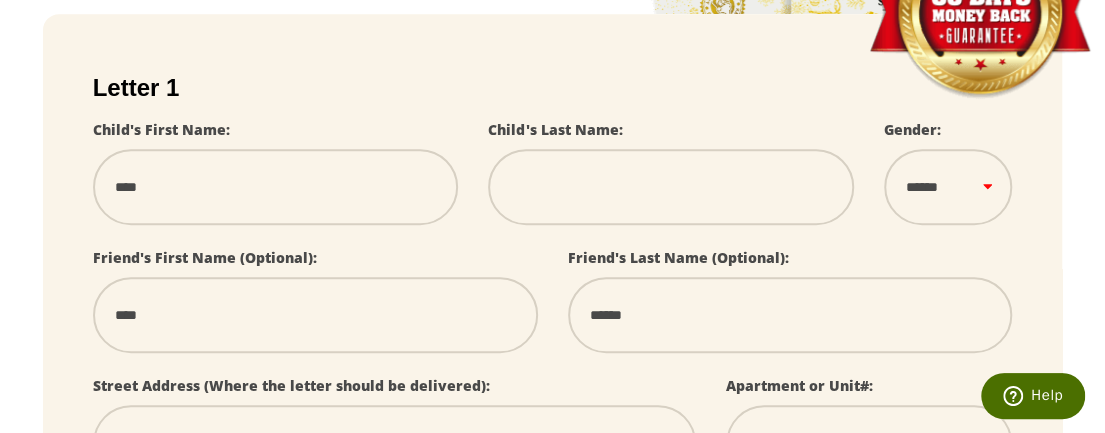 type on "****" 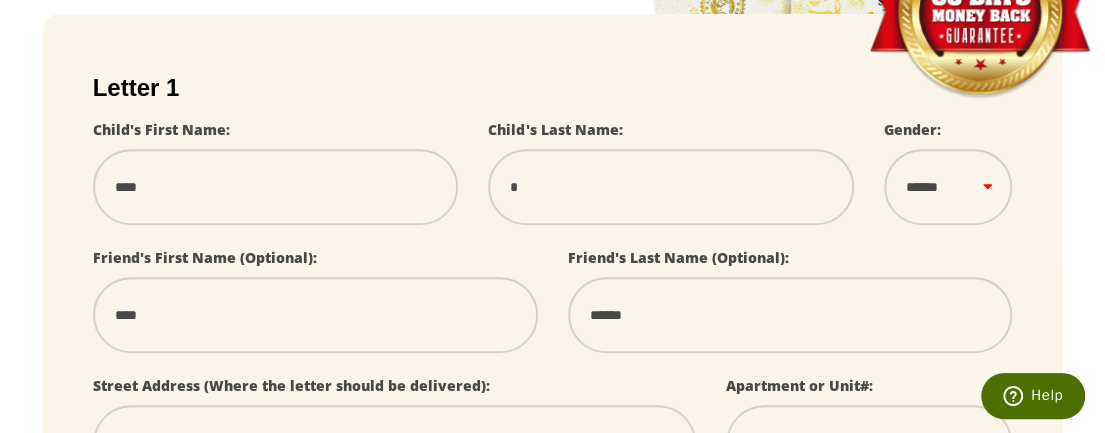 type on "**" 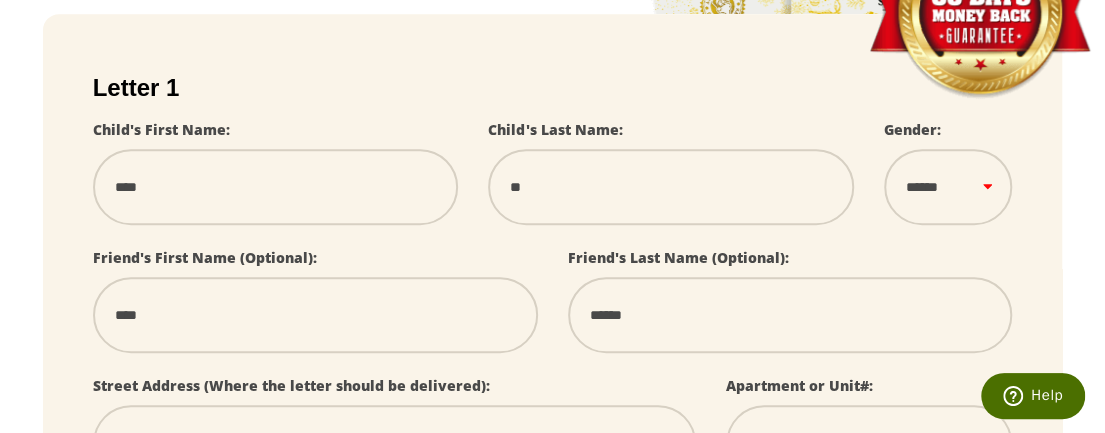 type on "***" 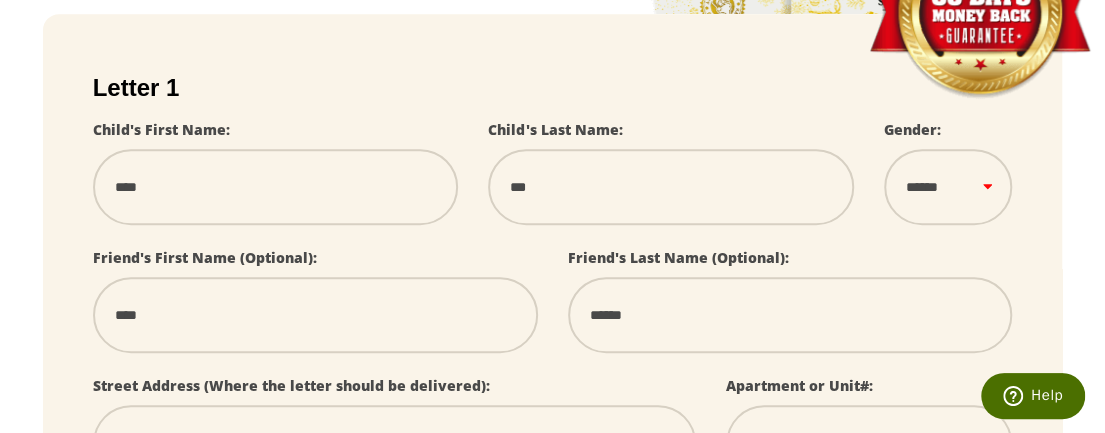 select 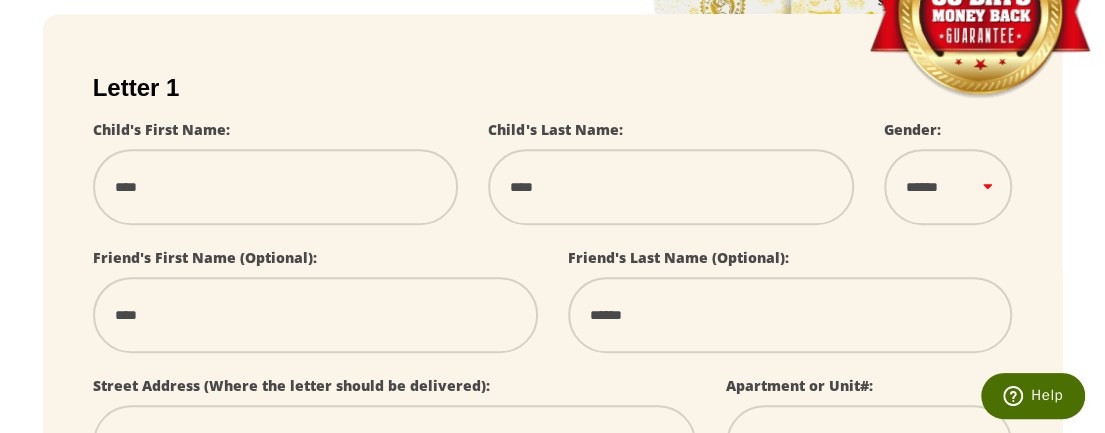 select 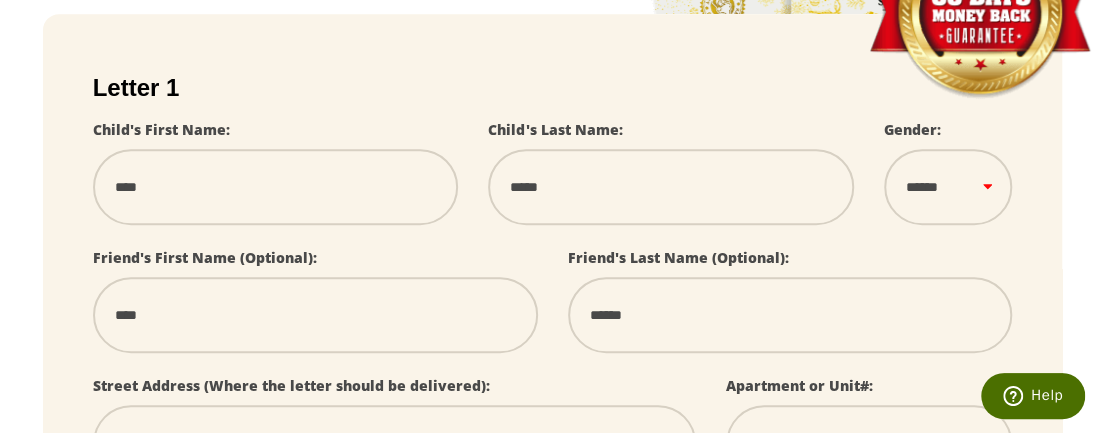 type on "******" 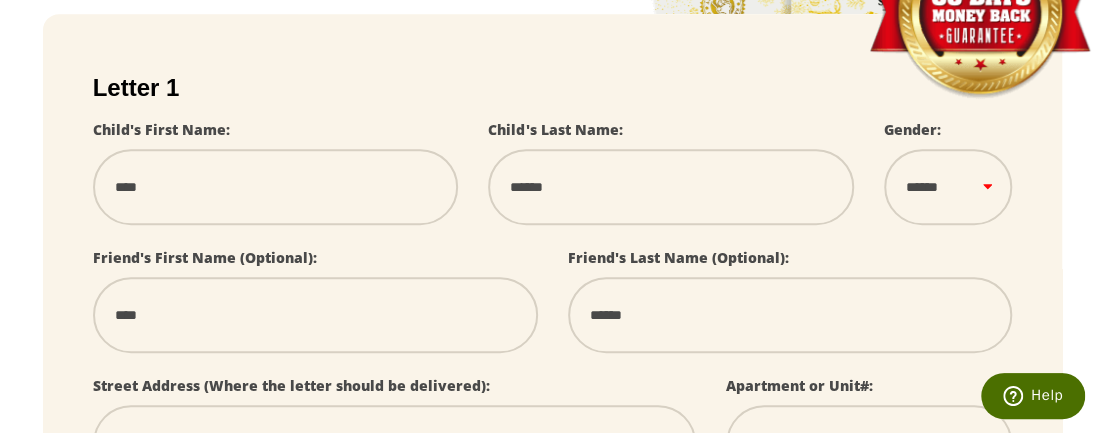 type on "******" 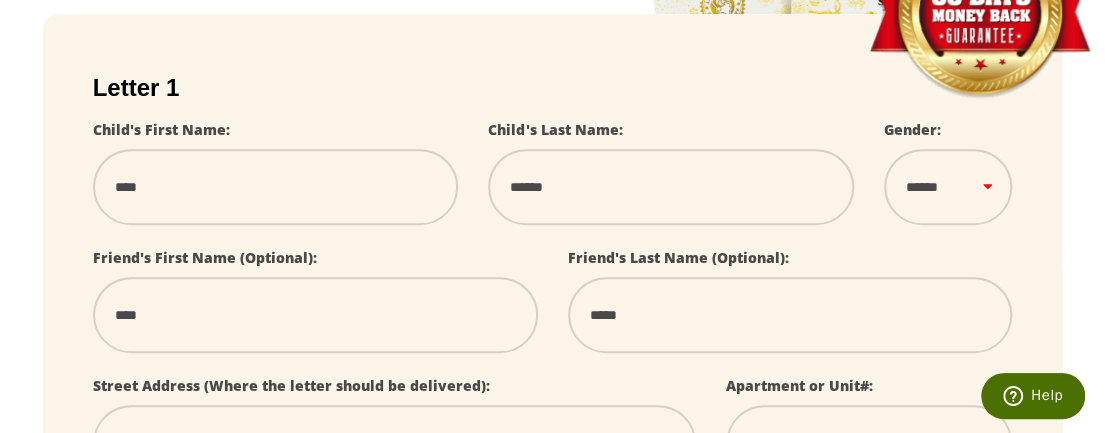 select 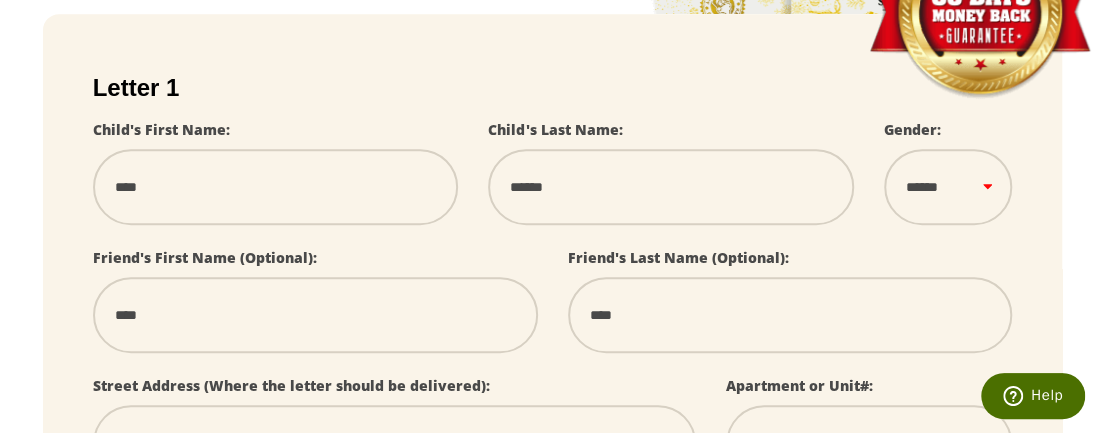 type on "***" 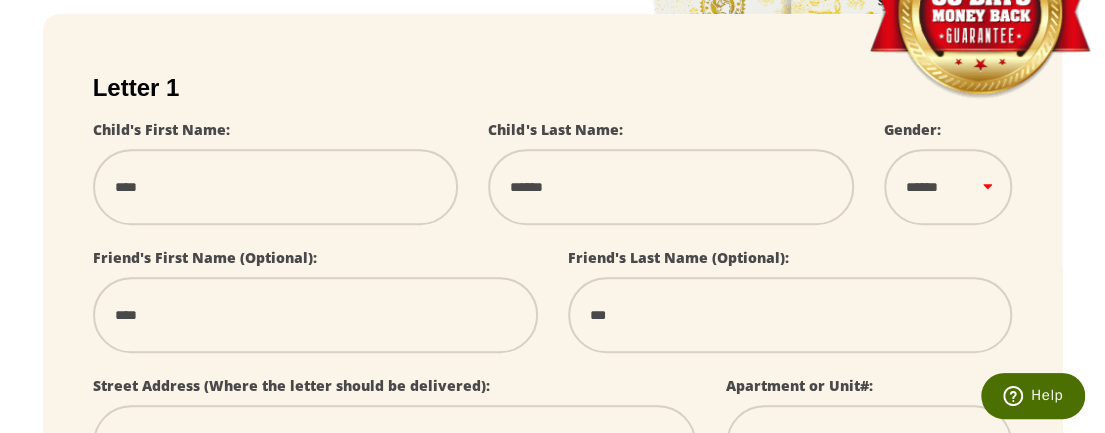 select 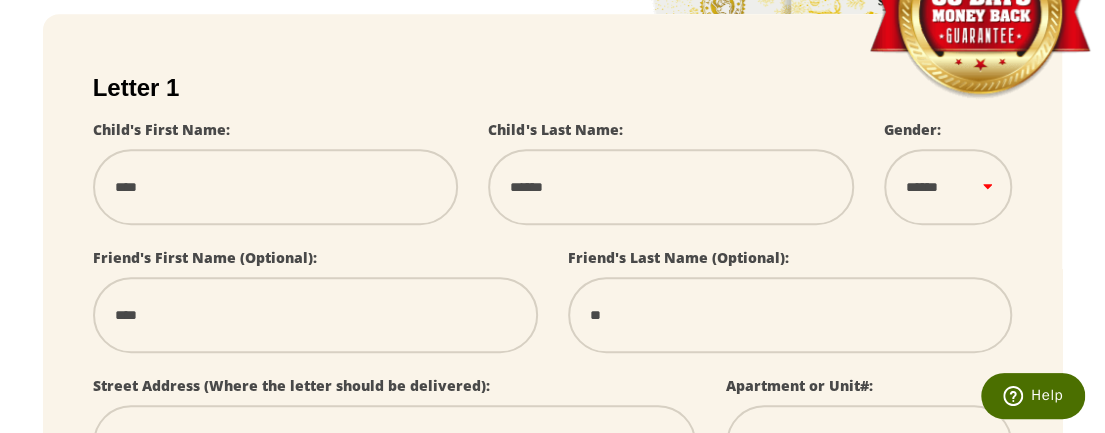select 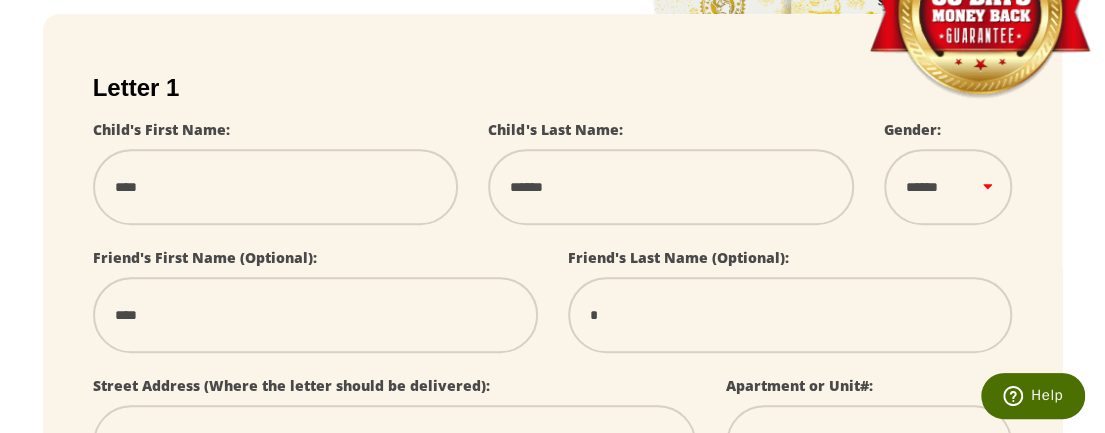 select 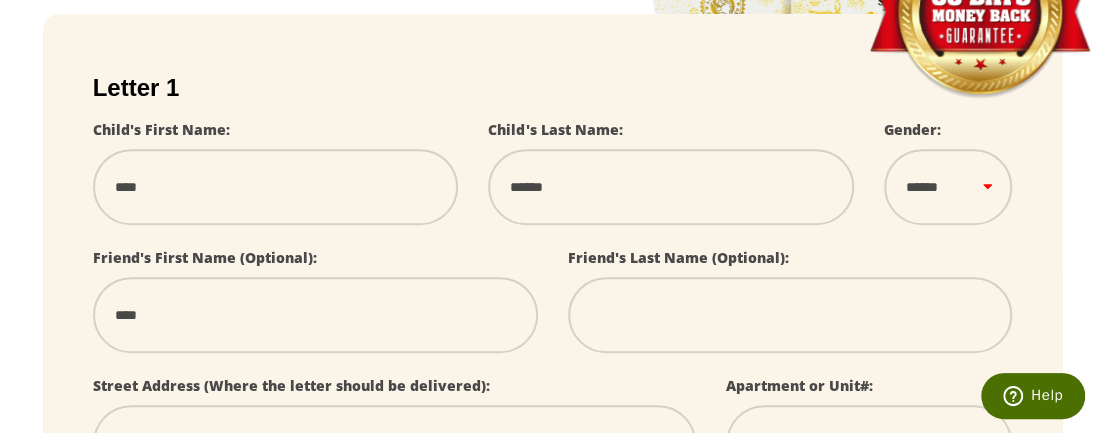 type 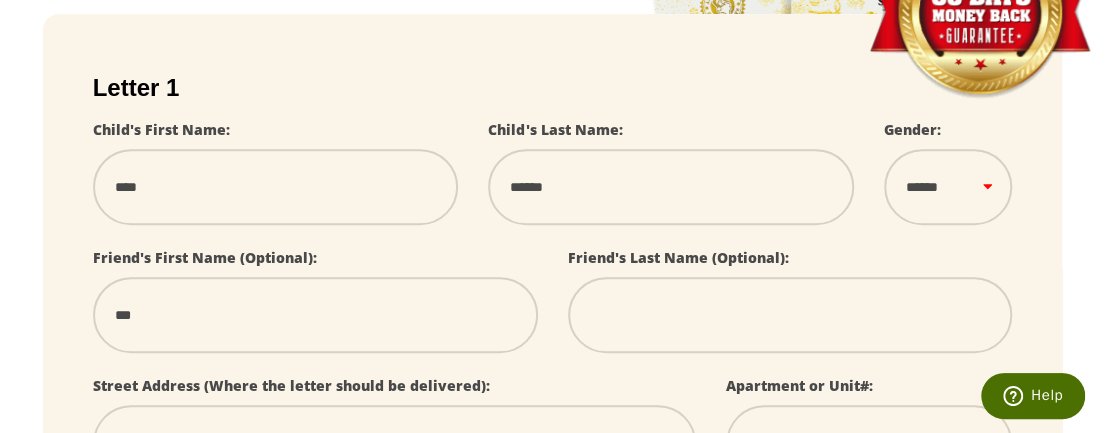 select 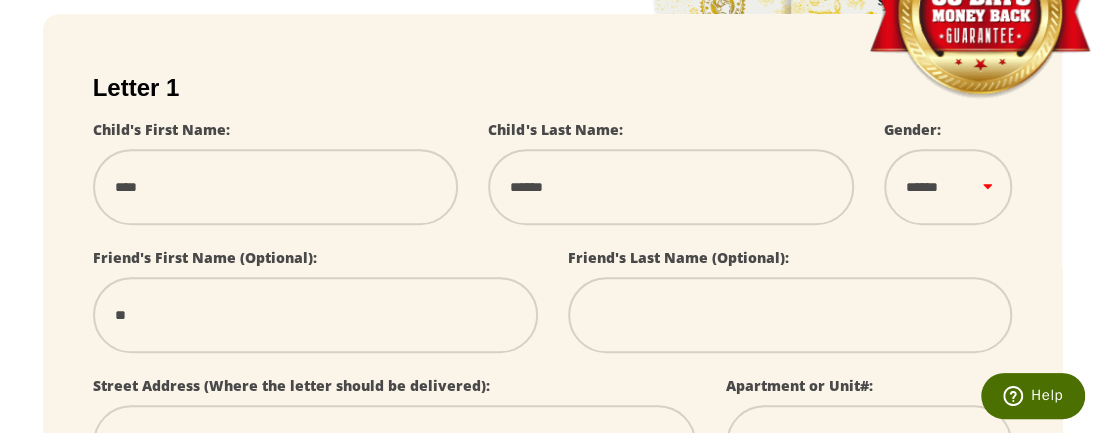 select 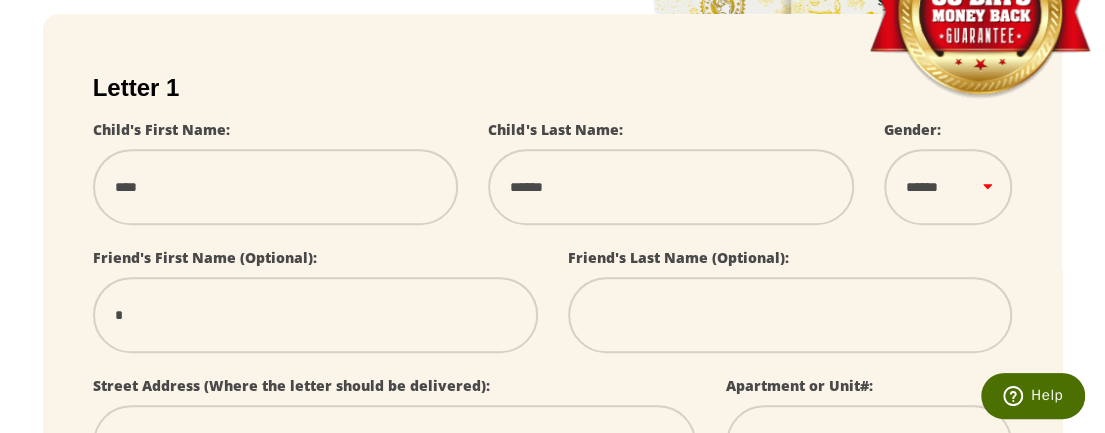select 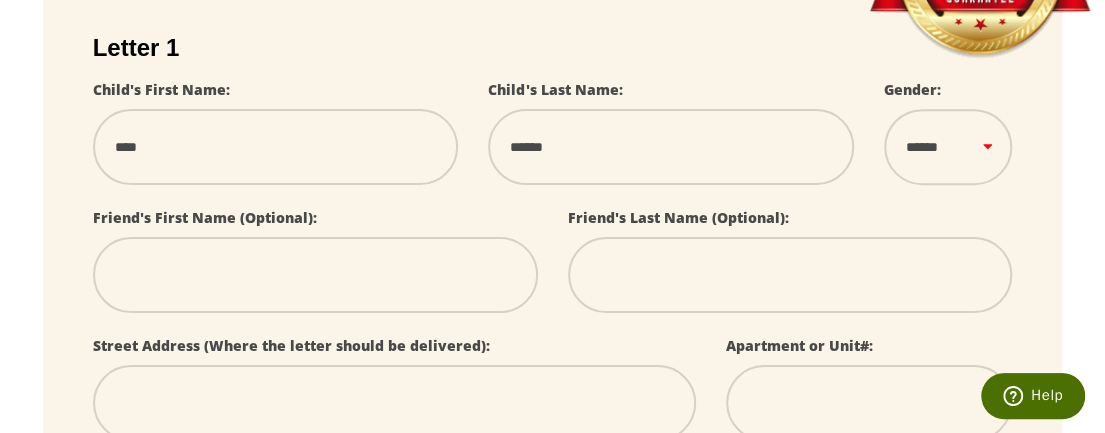 scroll, scrollTop: 546, scrollLeft: 0, axis: vertical 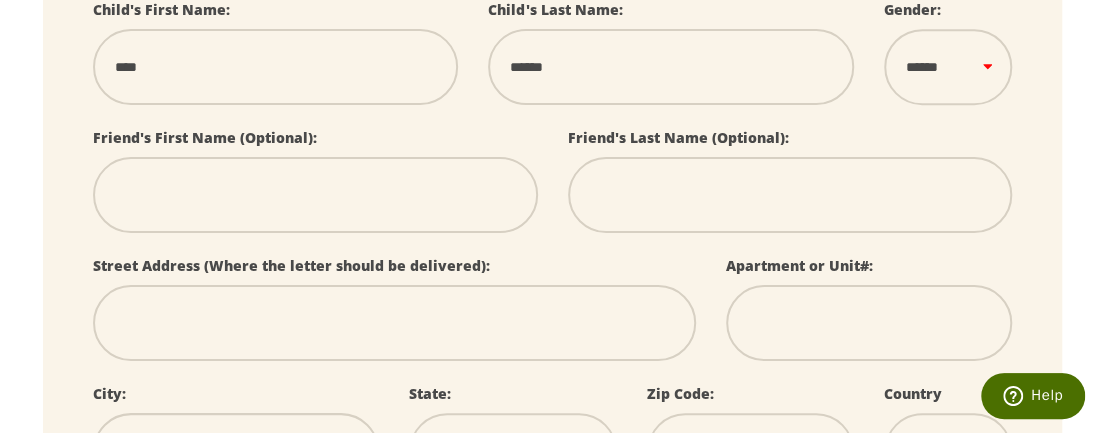 type 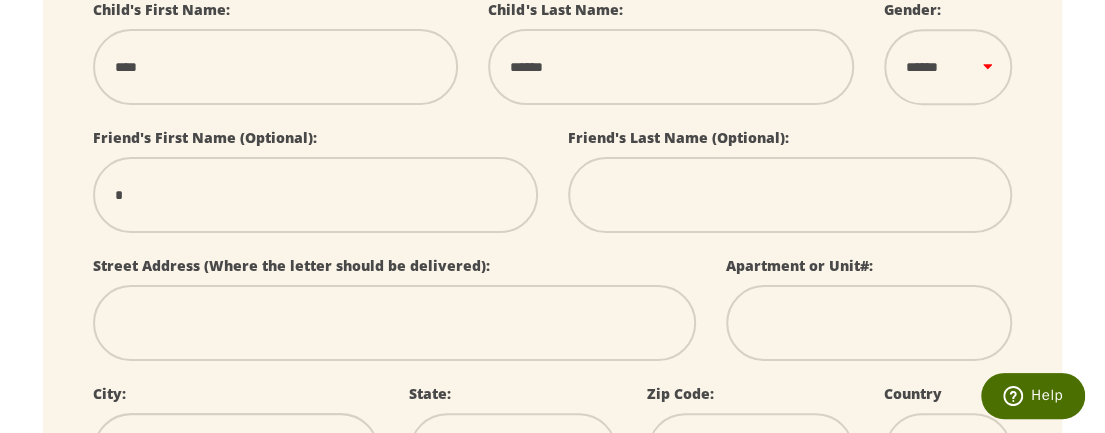 select 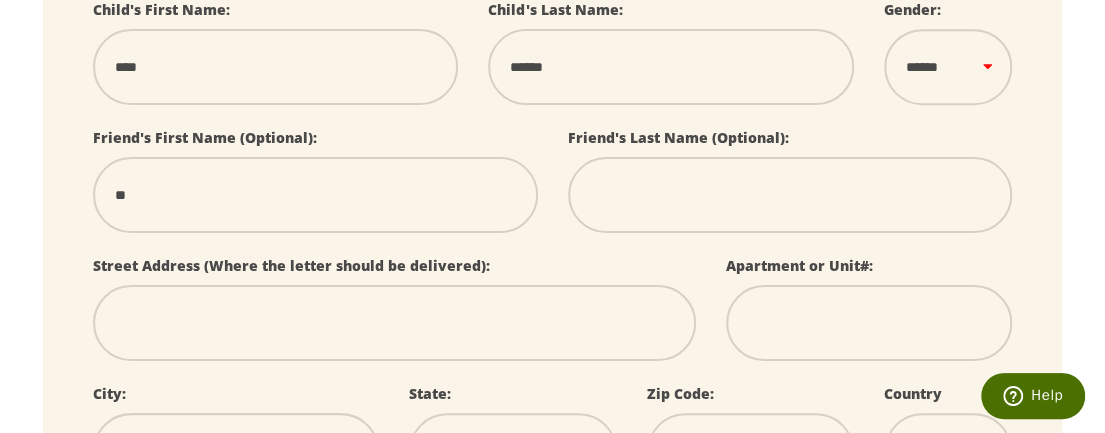 select 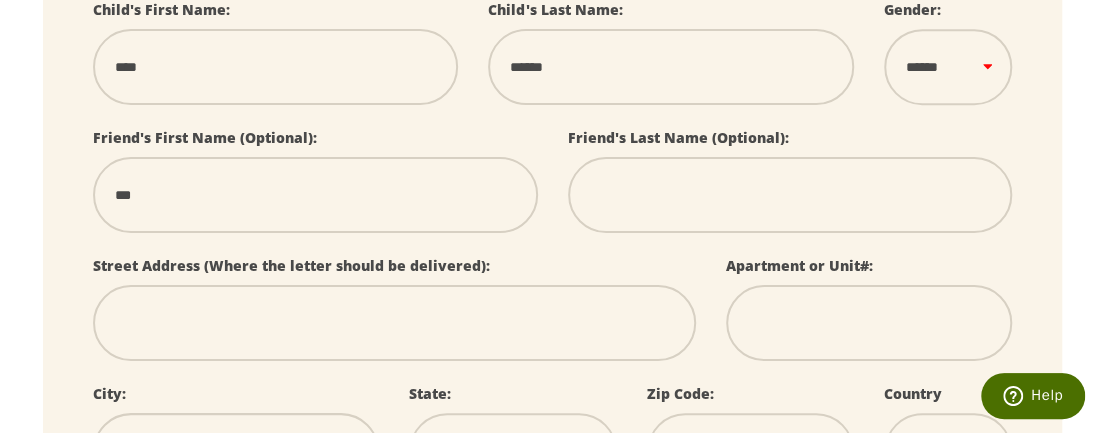 select 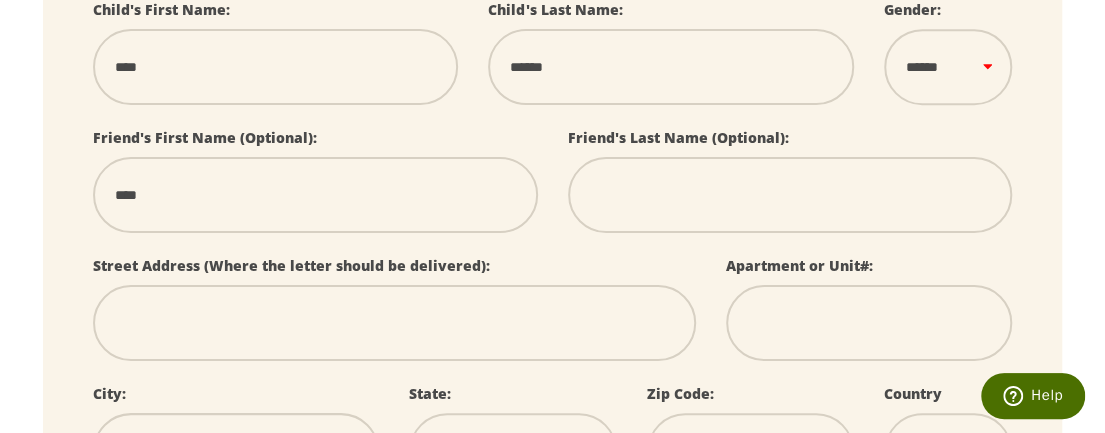 select 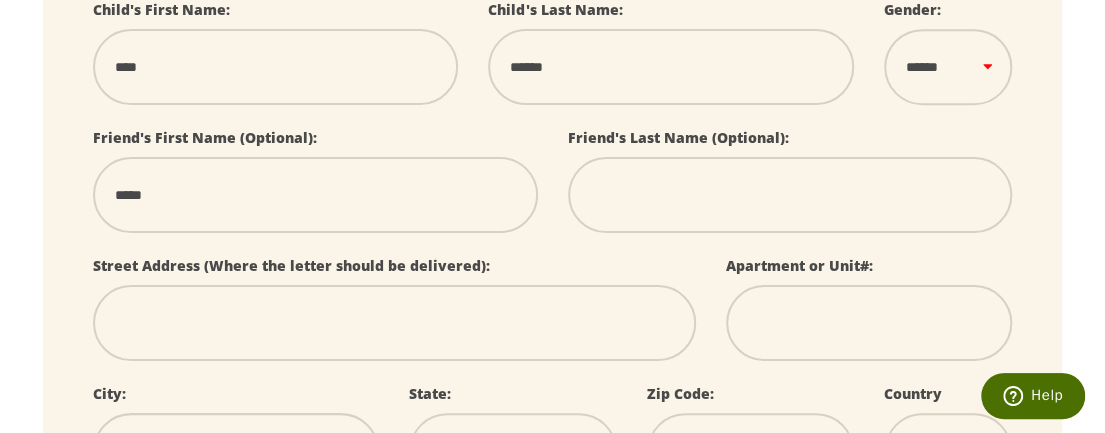 select 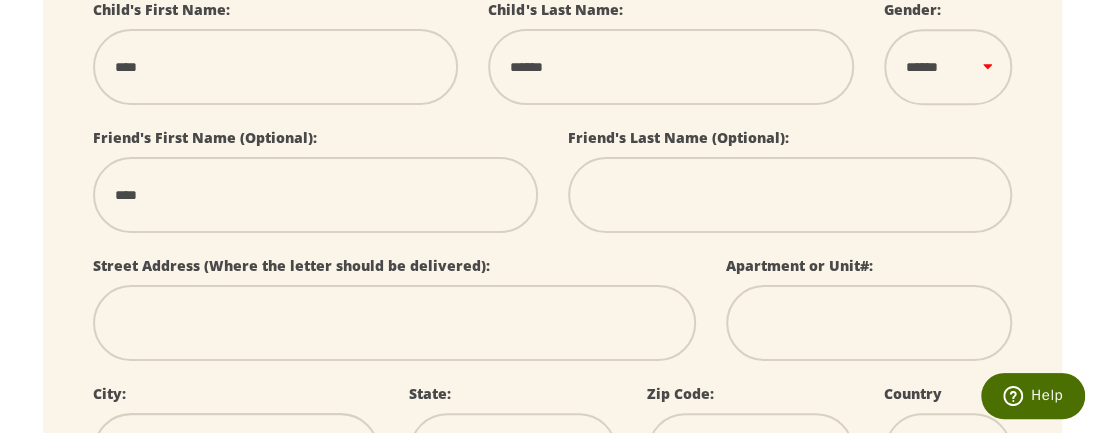 select 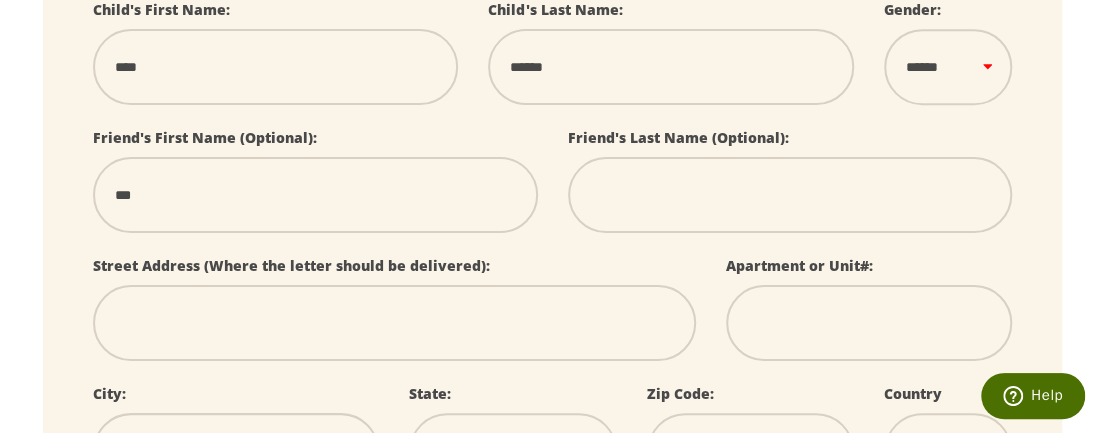select 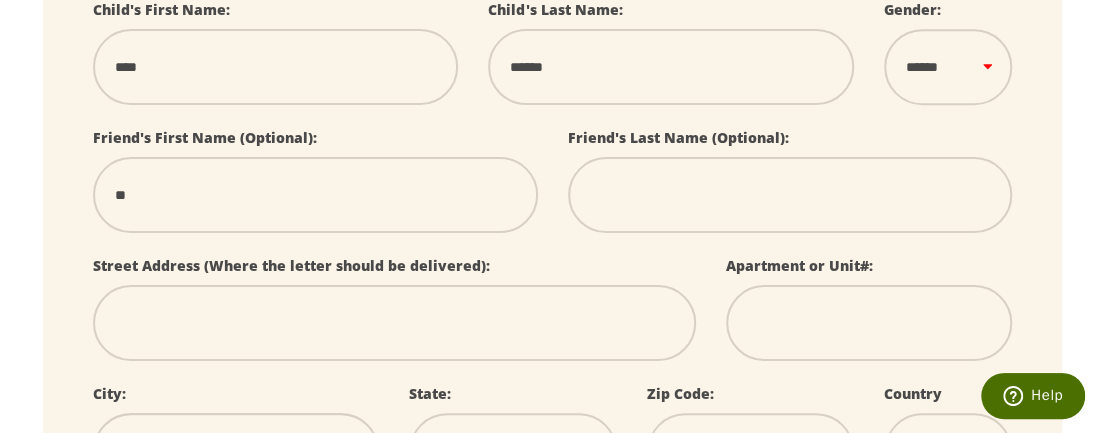 select 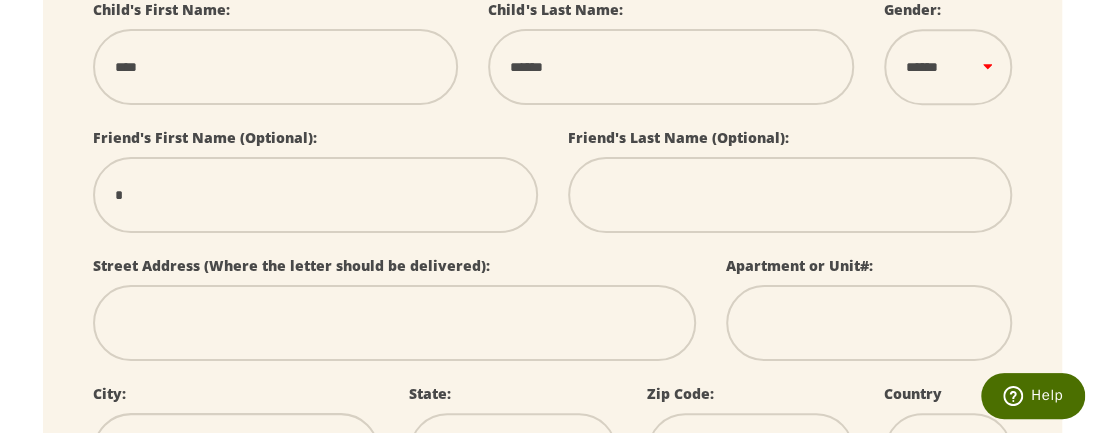 select 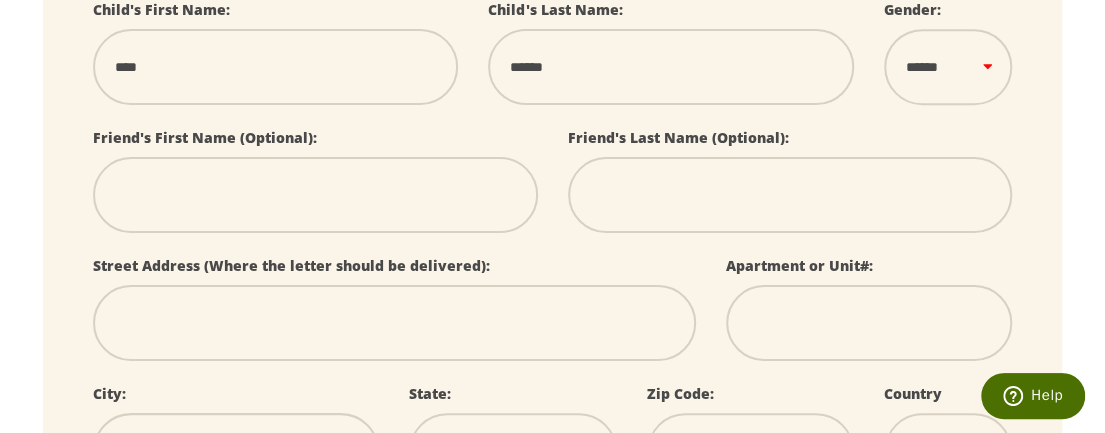 select 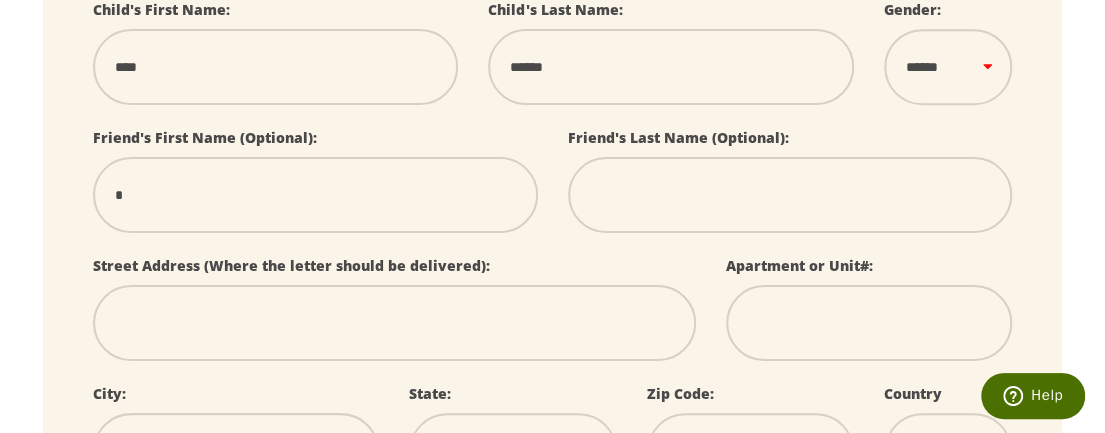 select 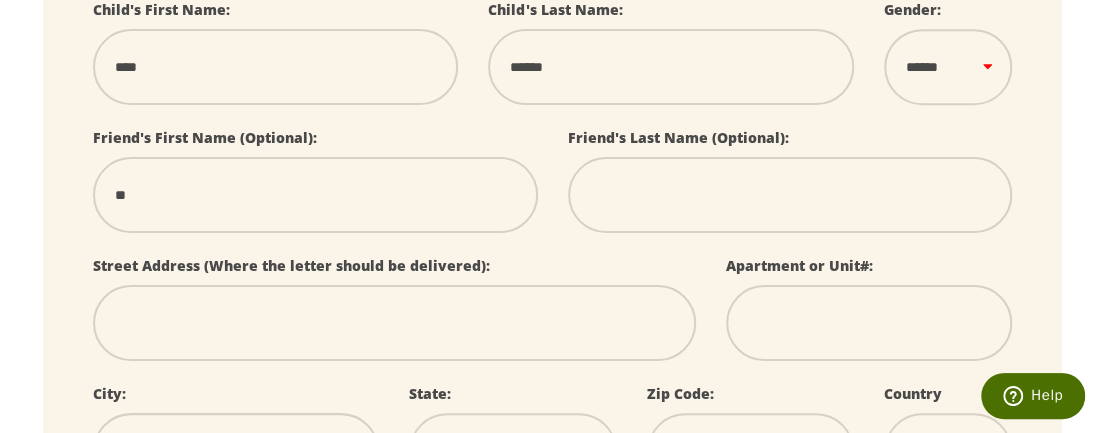 type on "***" 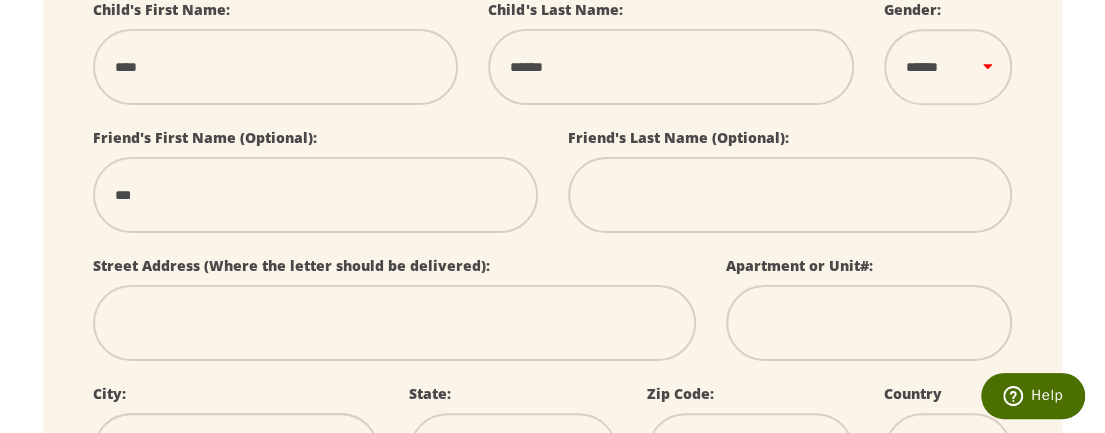 select 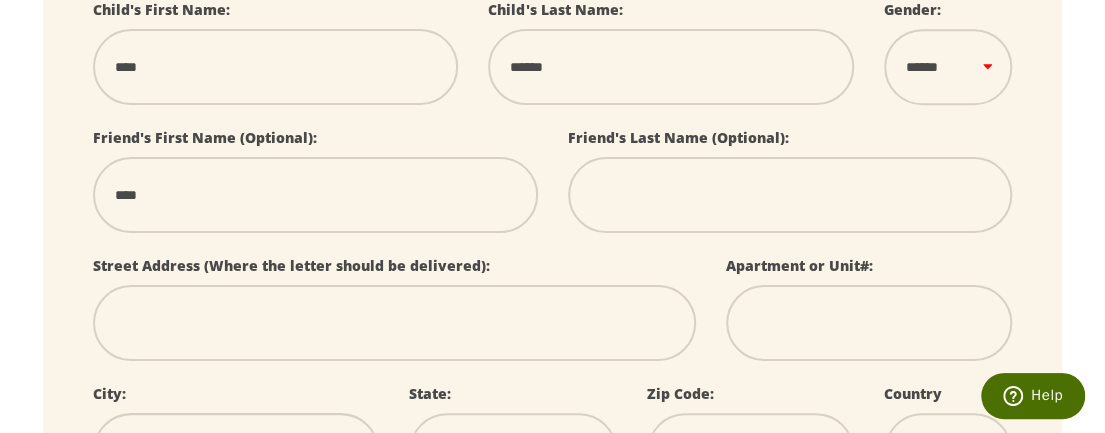 select 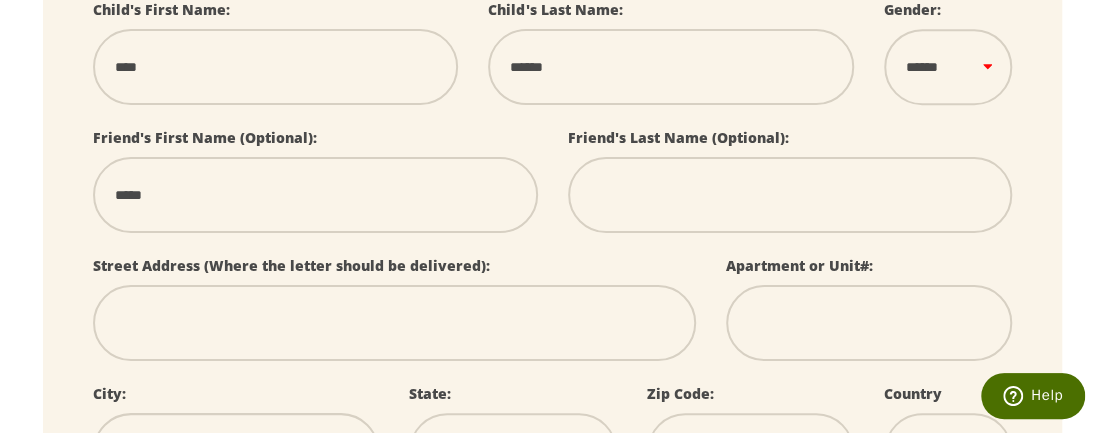 select 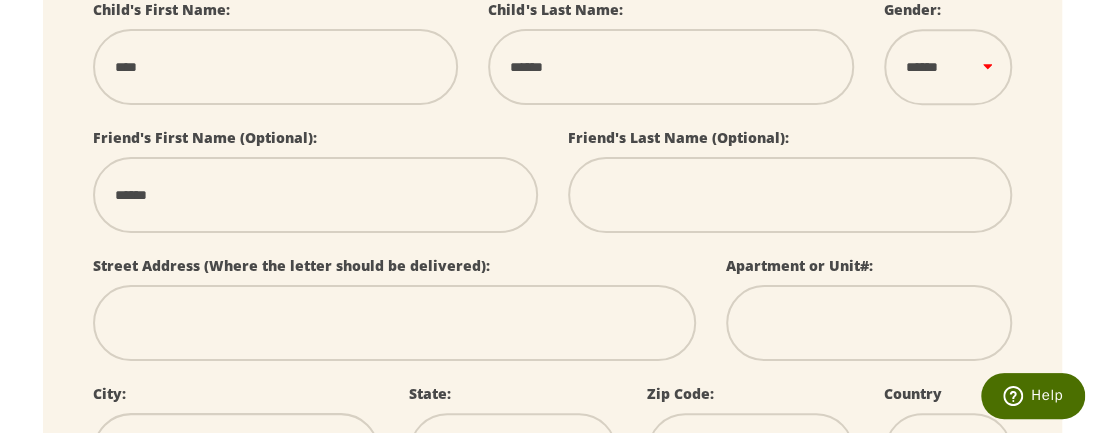 select 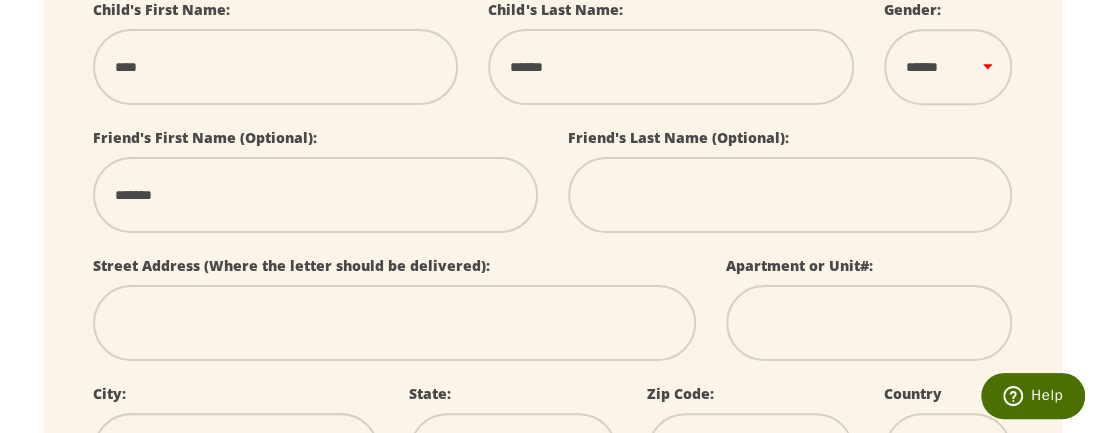 select 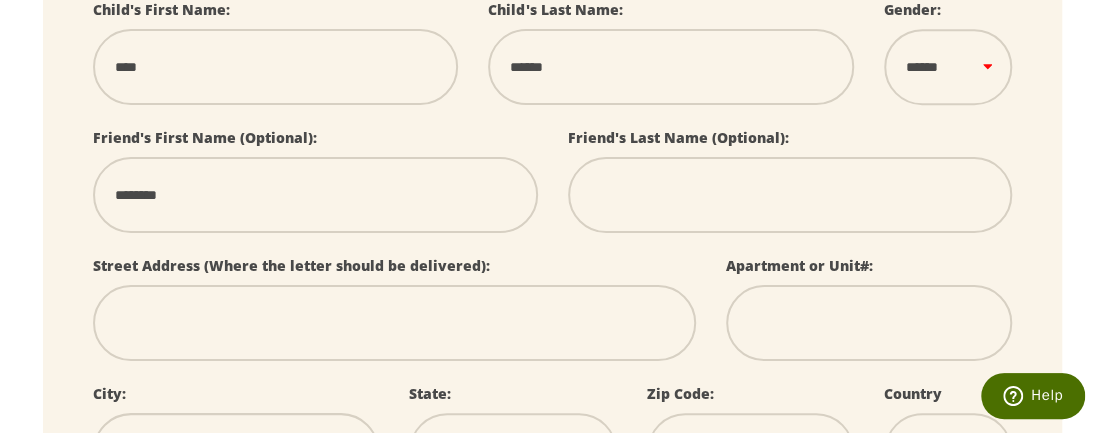select 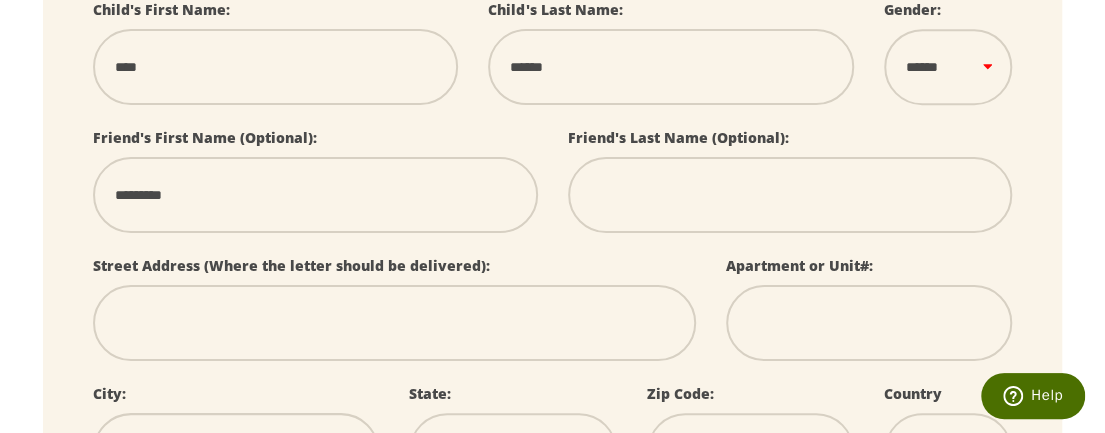 type on "*********" 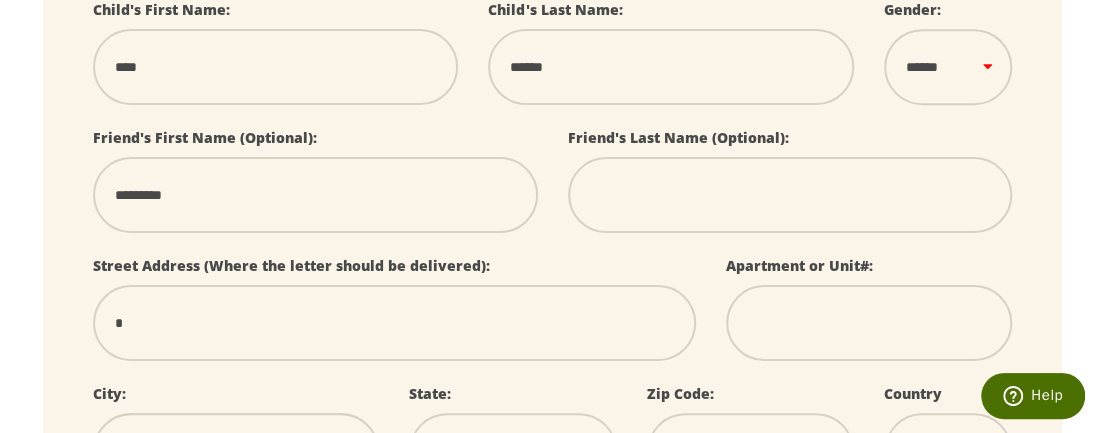 select 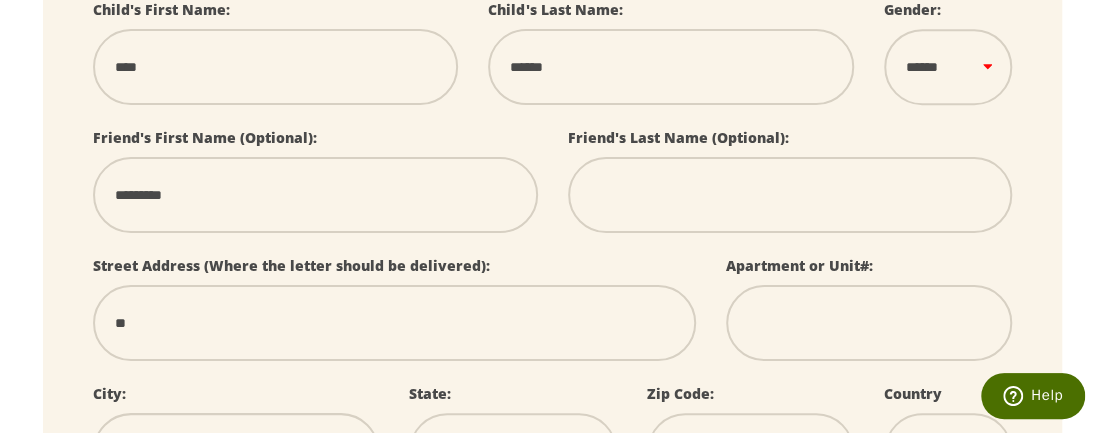 select 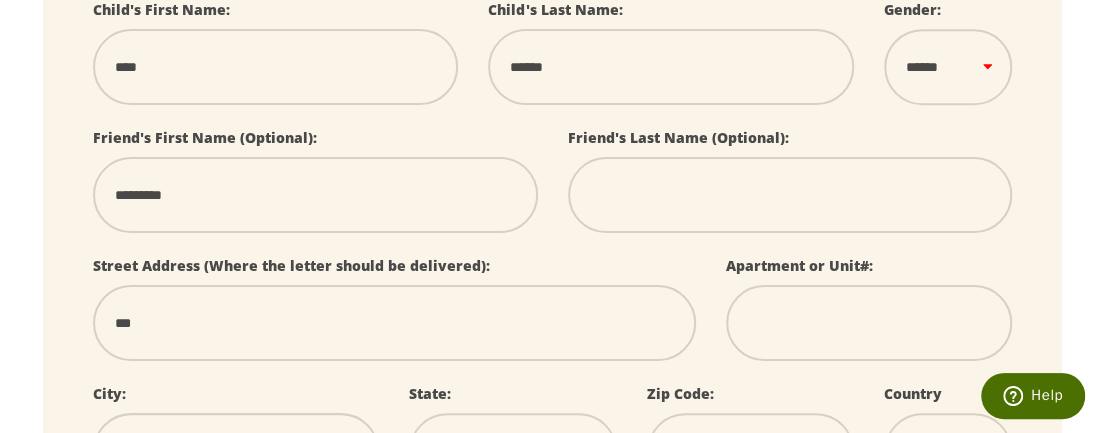 select 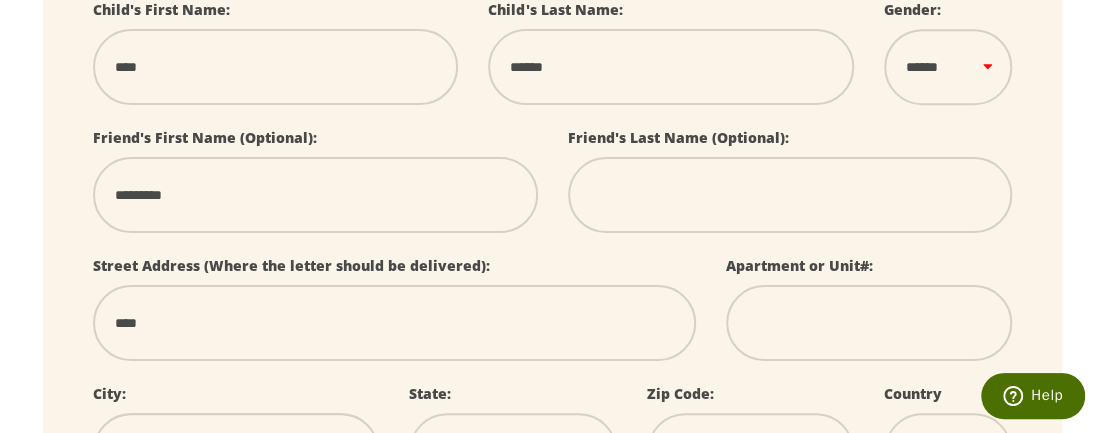 select 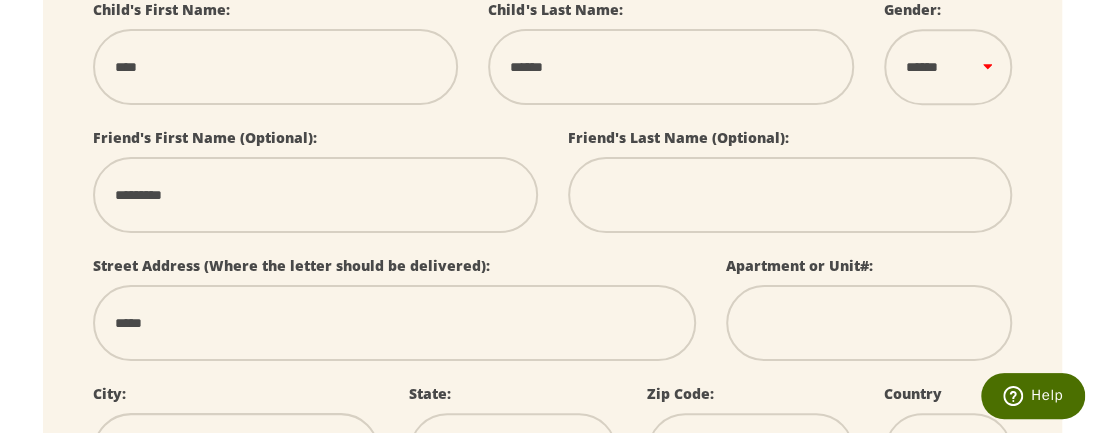 select 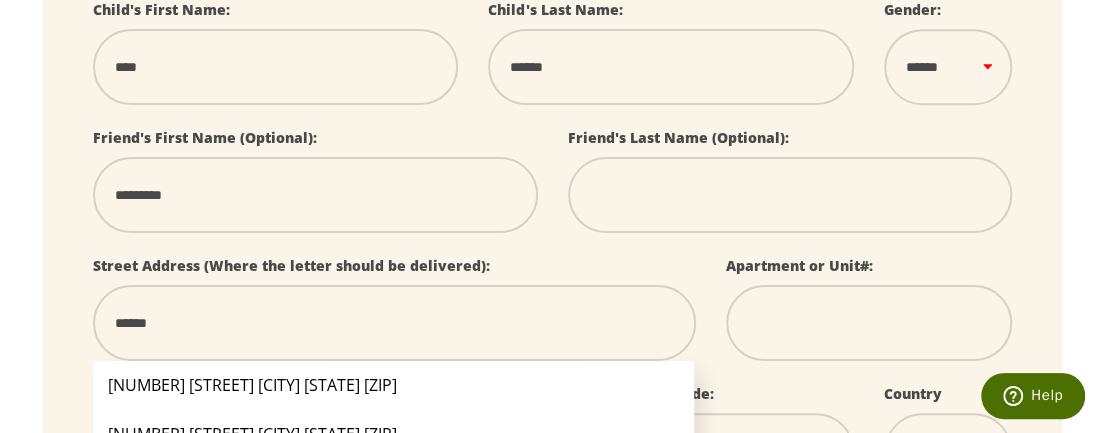 select 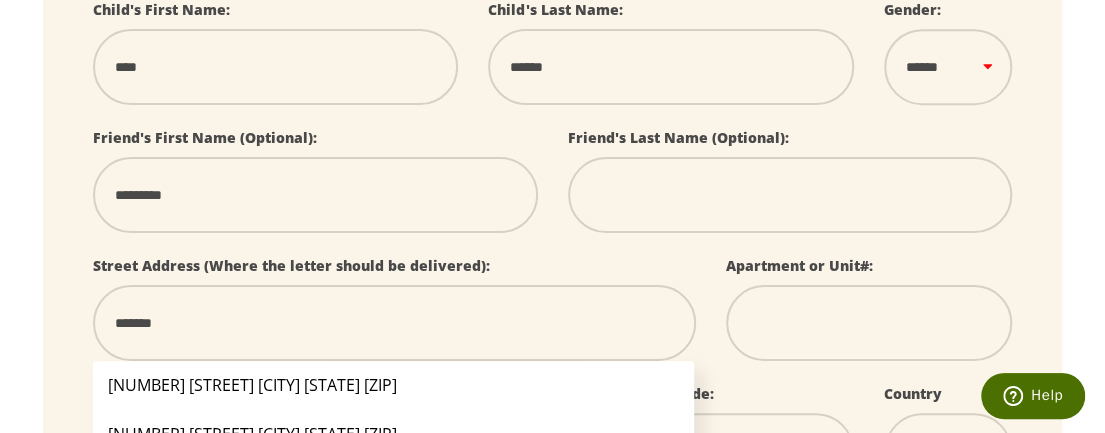 select 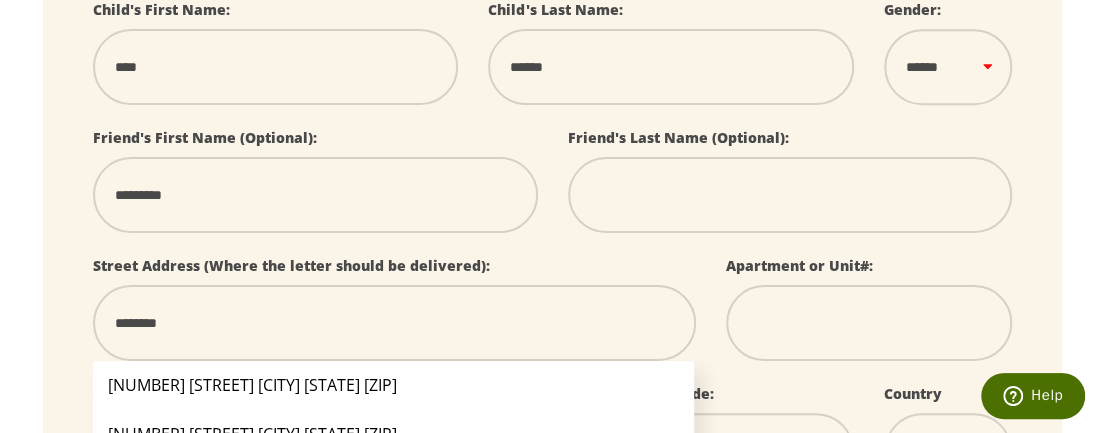 select 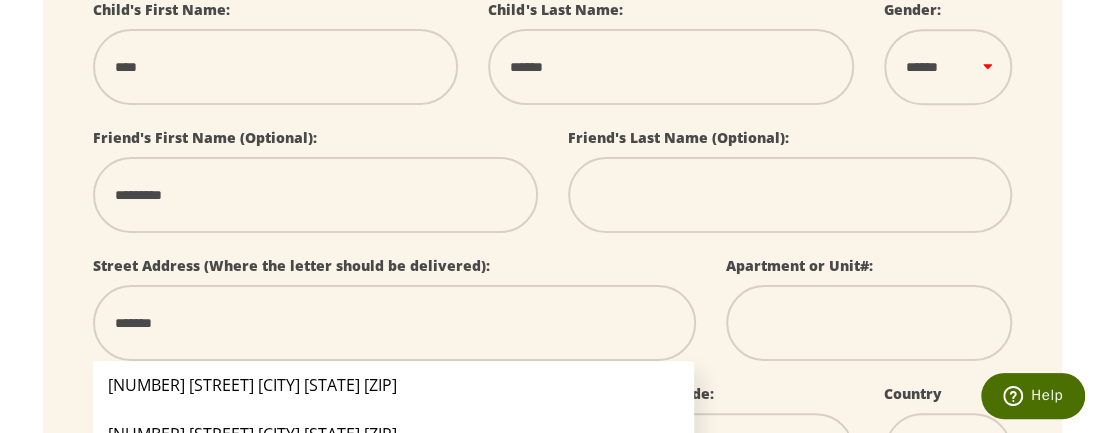 select 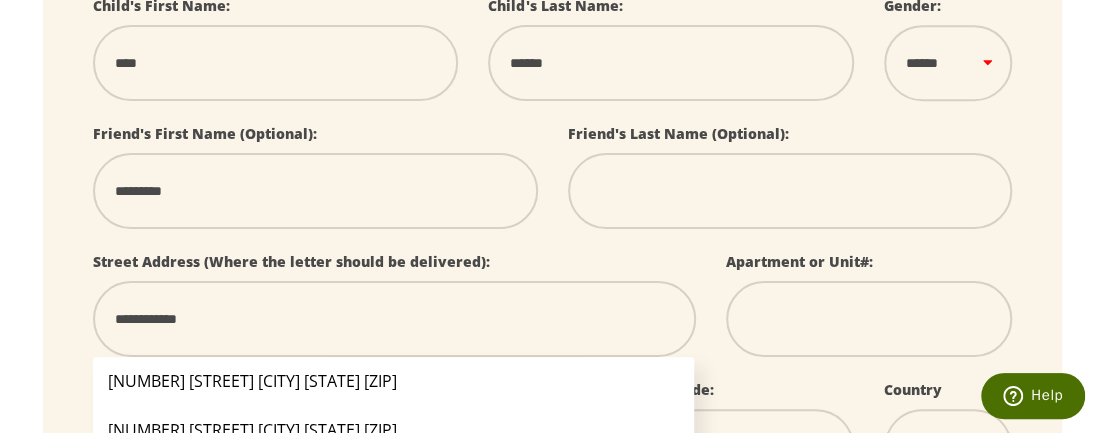 scroll, scrollTop: 517, scrollLeft: 0, axis: vertical 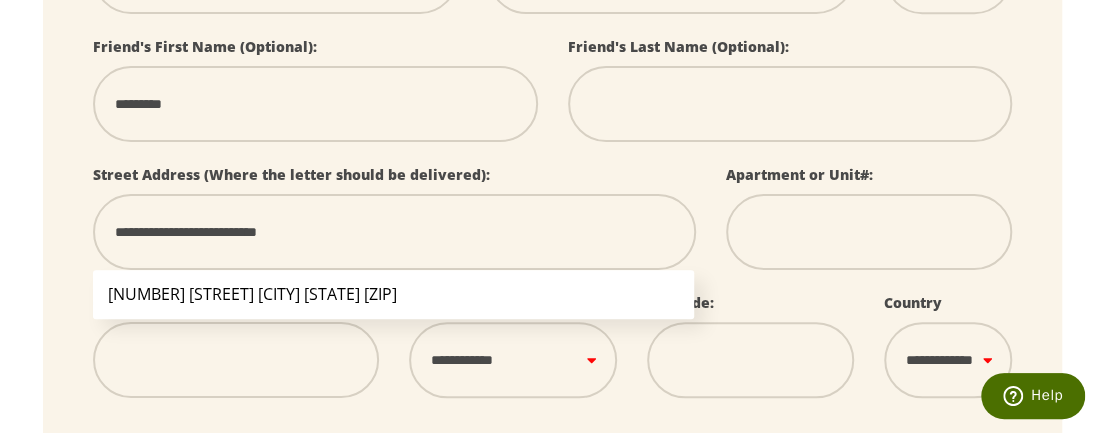 click at bounding box center [236, 360] 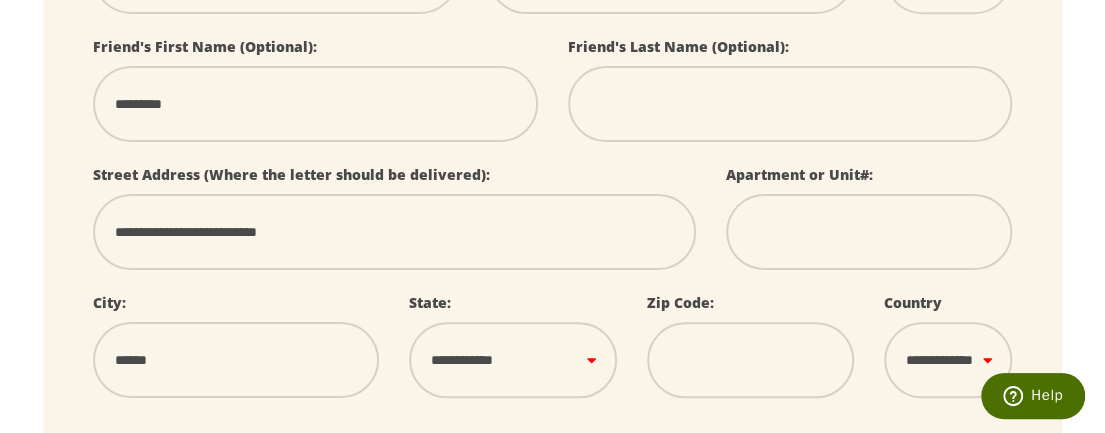 click on "**********" at bounding box center [512, 360] 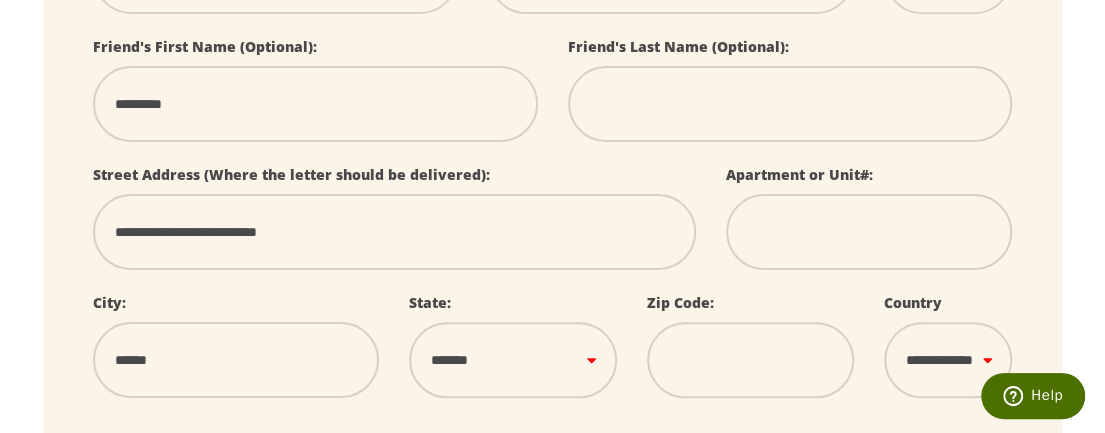 click on "**********" at bounding box center (512, 360) 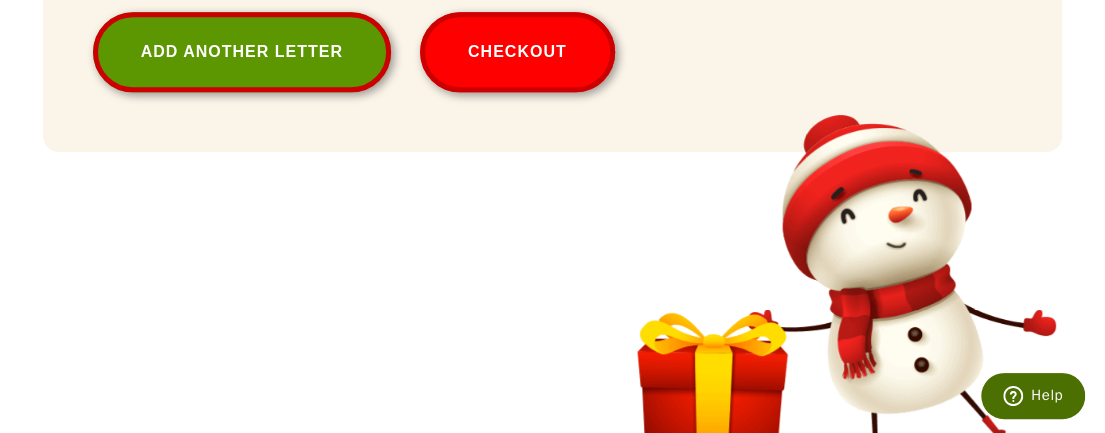 scroll, scrollTop: 1131, scrollLeft: 0, axis: vertical 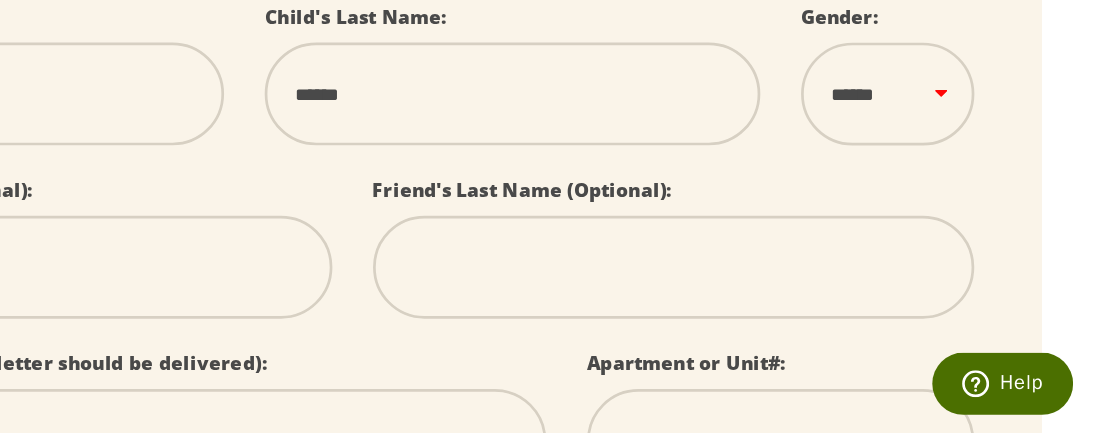 click on "******   ***   ****" at bounding box center (948, 182) 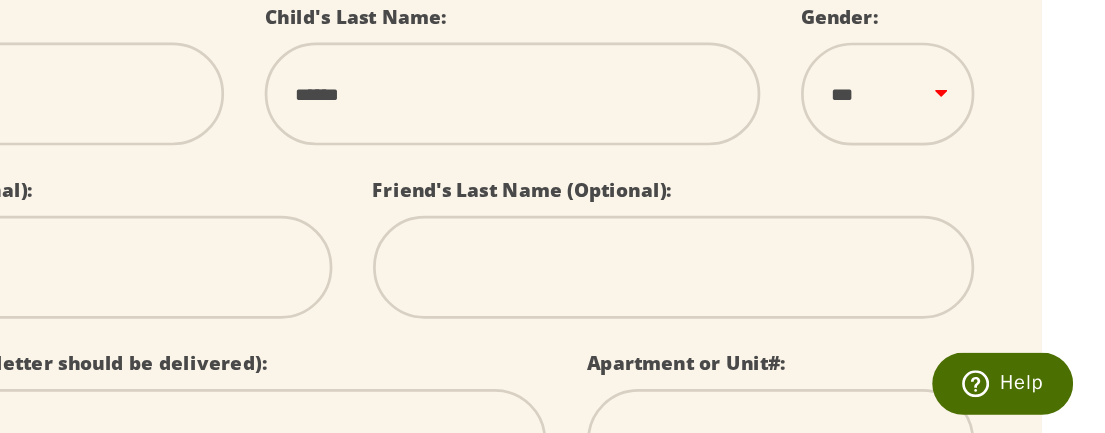 click on "******   ***   ****" at bounding box center (948, 182) 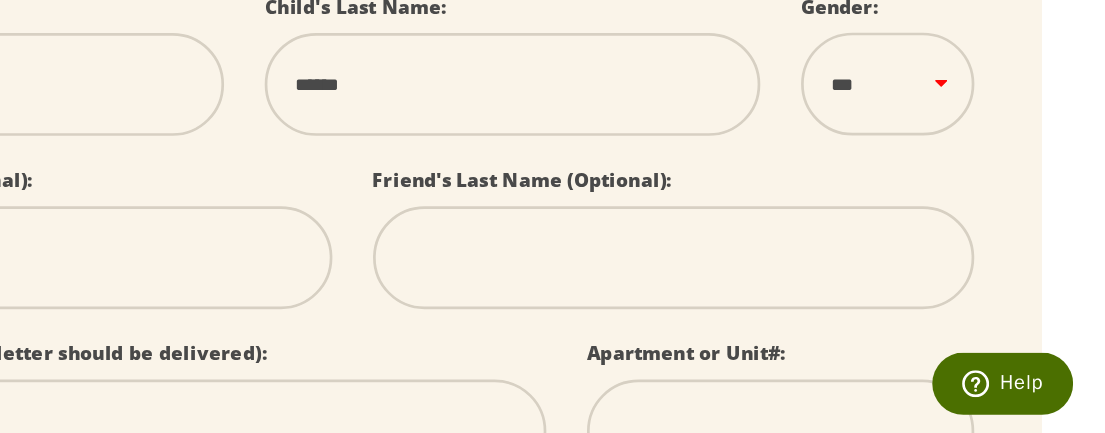 scroll, scrollTop: 442, scrollLeft: 0, axis: vertical 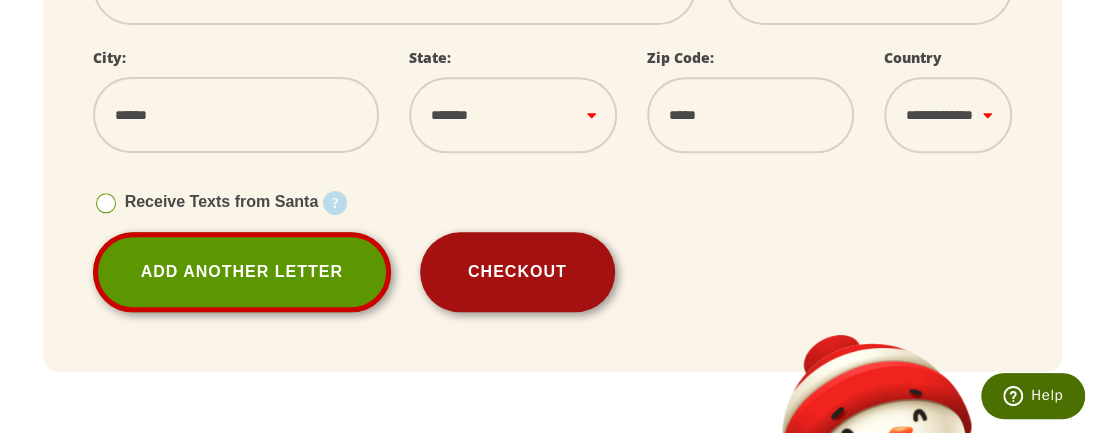 click on "Checkout" at bounding box center (517, 272) 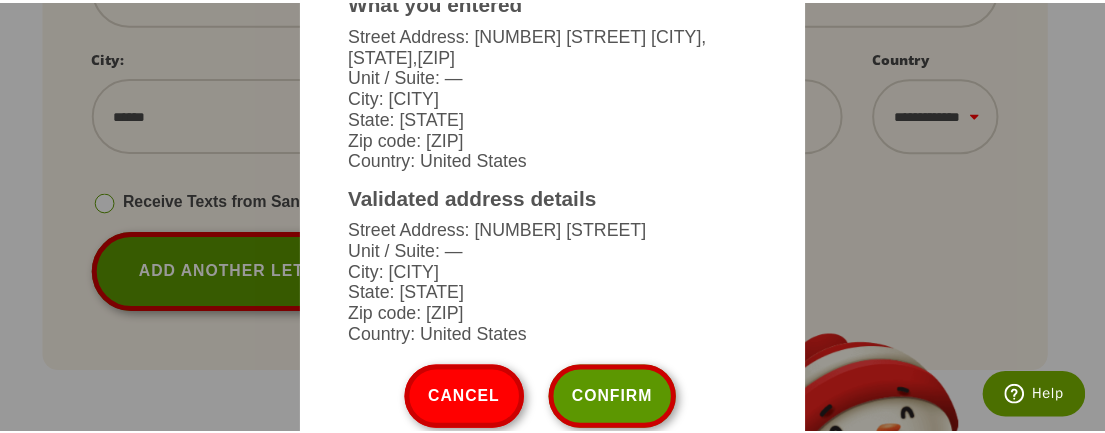 scroll, scrollTop: 60, scrollLeft: 0, axis: vertical 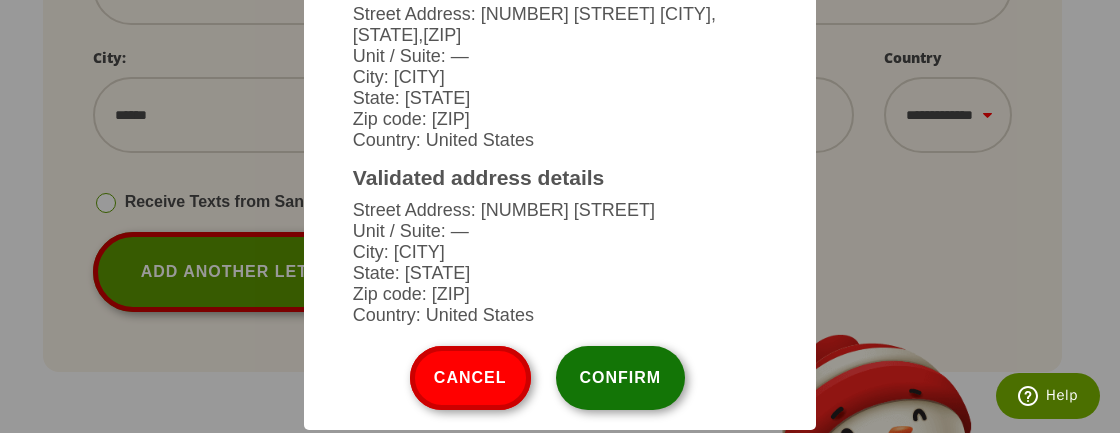 click on "Confirm" at bounding box center [621, 378] 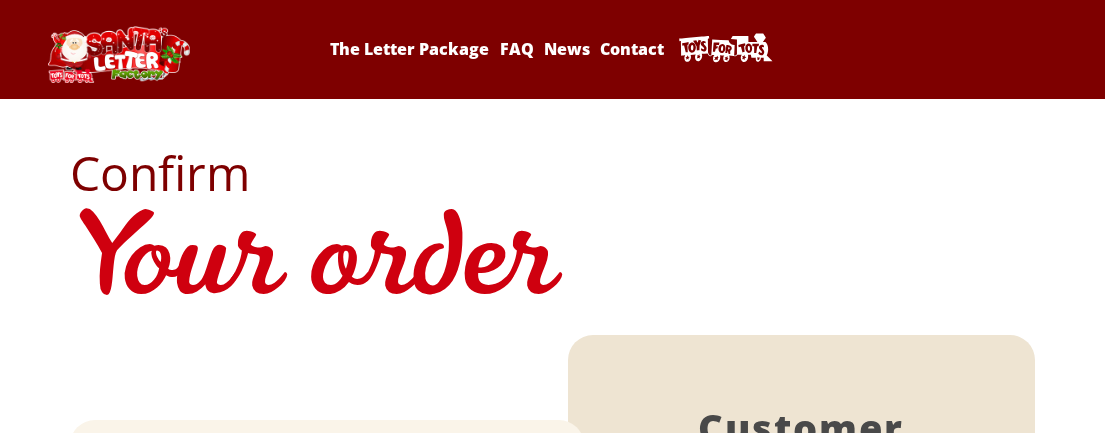 scroll, scrollTop: 0, scrollLeft: 0, axis: both 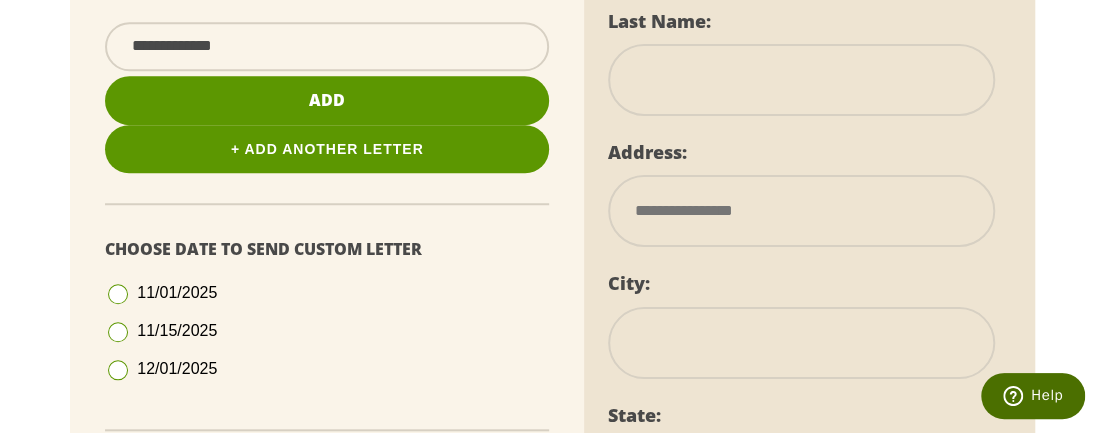 click at bounding box center [118, 370] 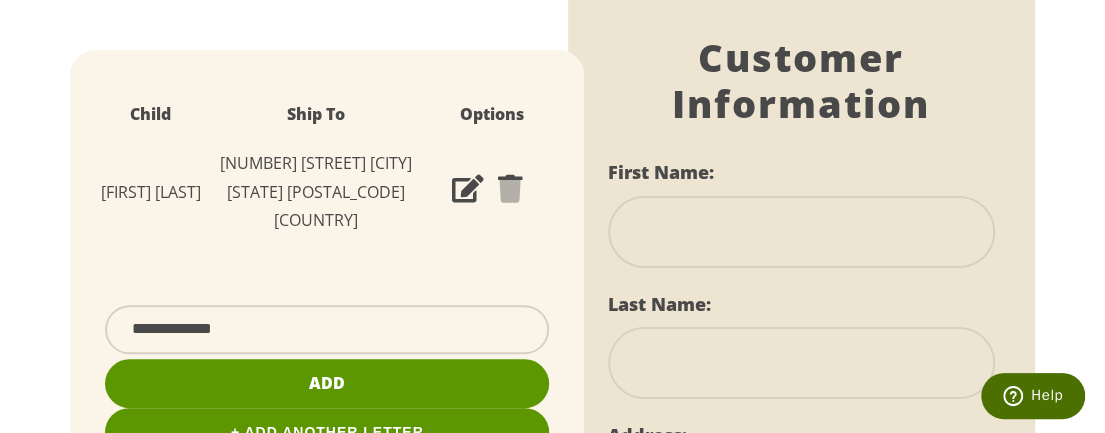 scroll, scrollTop: 438, scrollLeft: 0, axis: vertical 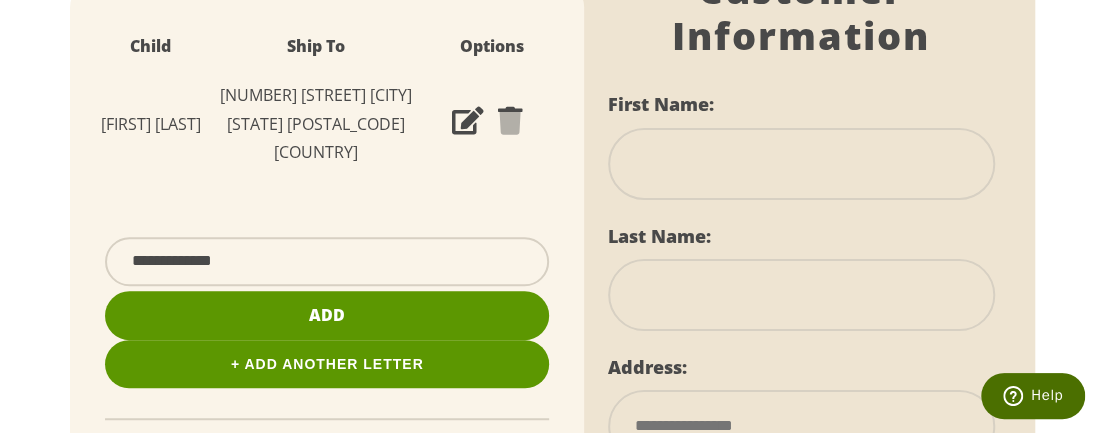 click at bounding box center [801, 164] 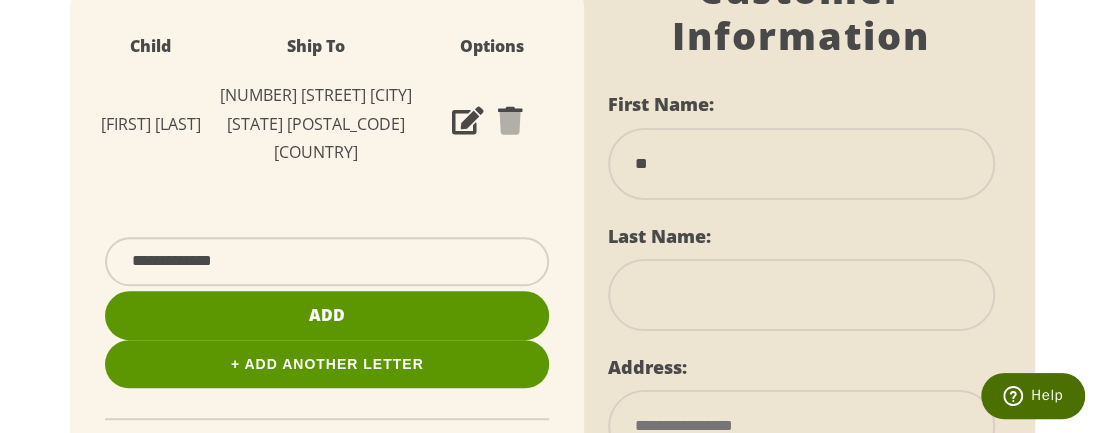 type on "*" 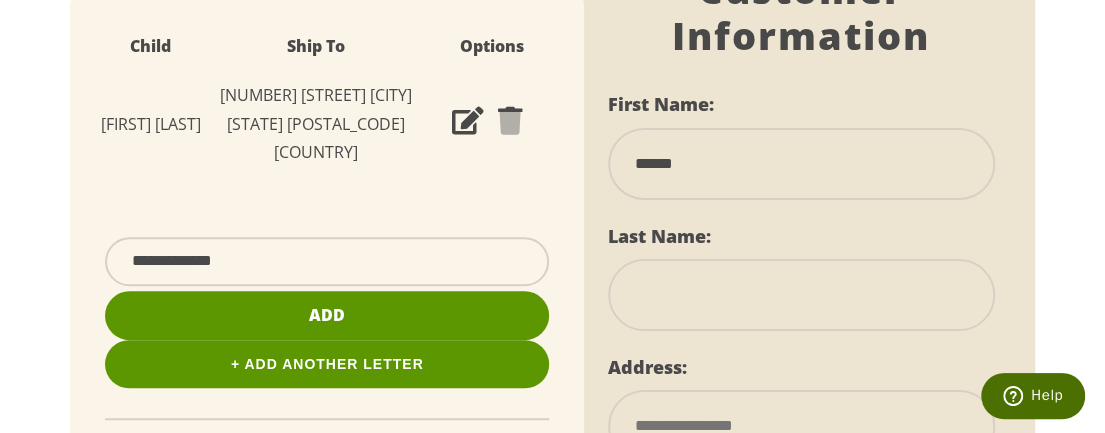 type on "******" 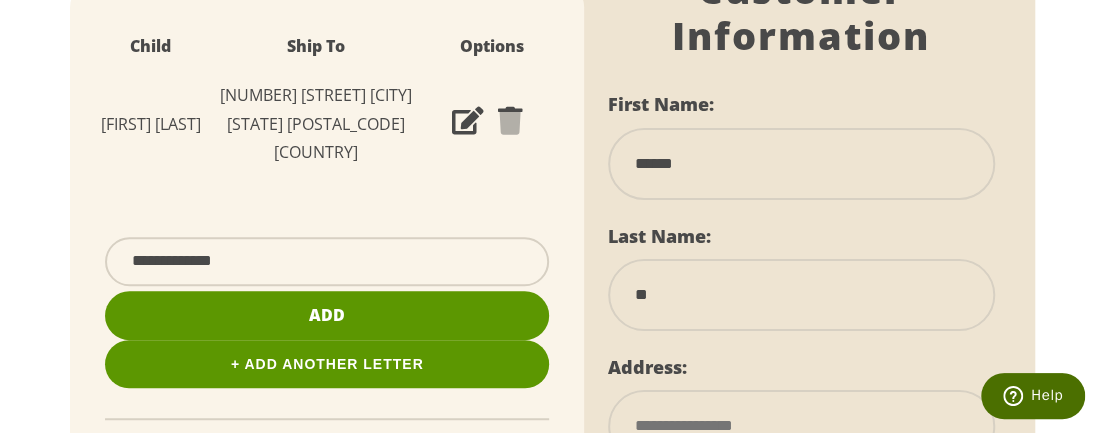 type on "*" 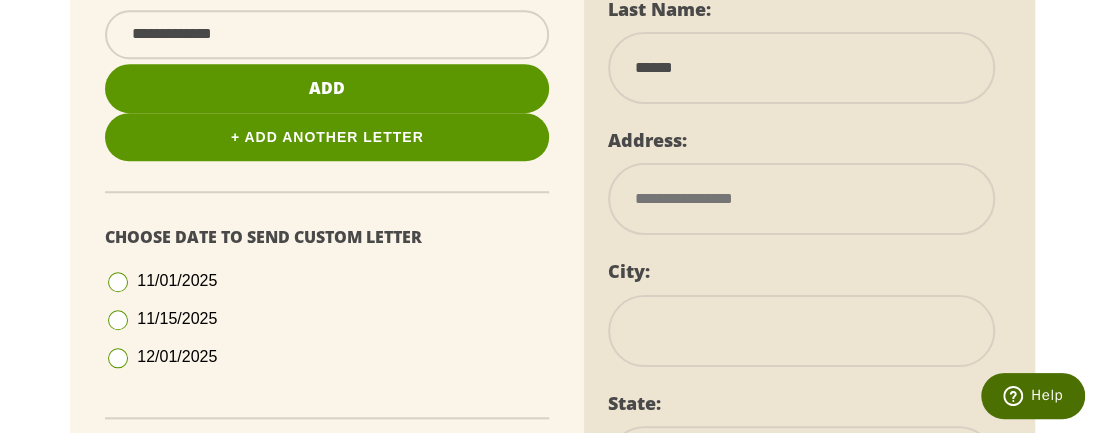scroll, scrollTop: 678, scrollLeft: 0, axis: vertical 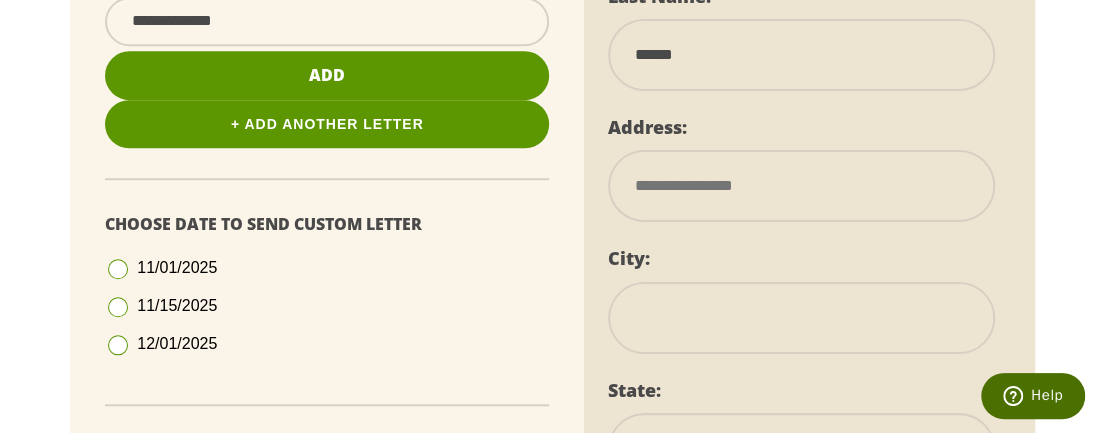 type on "******" 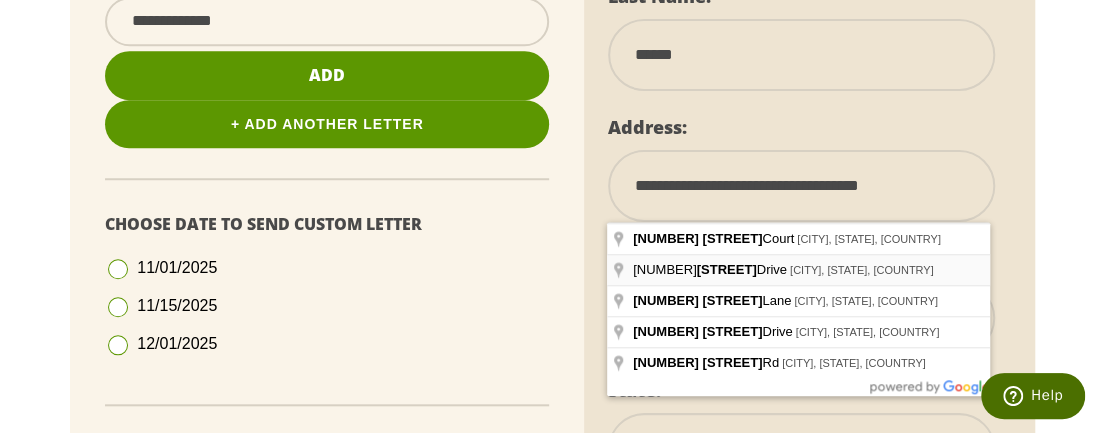 type on "**********" 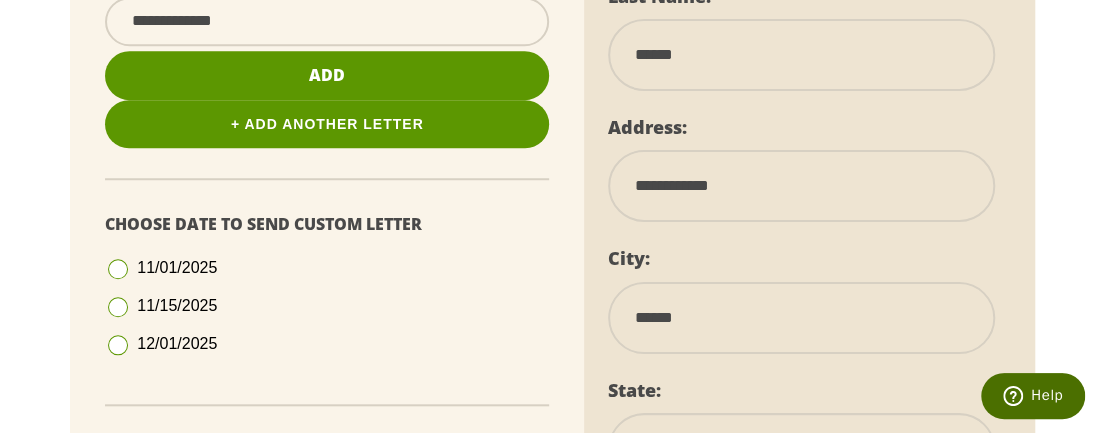 scroll, scrollTop: 1304, scrollLeft: 0, axis: vertical 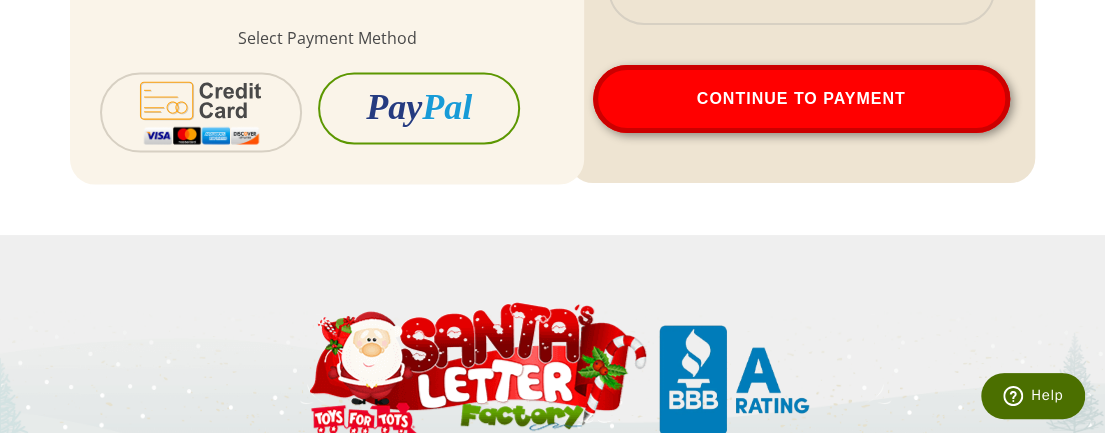 type on "**********" 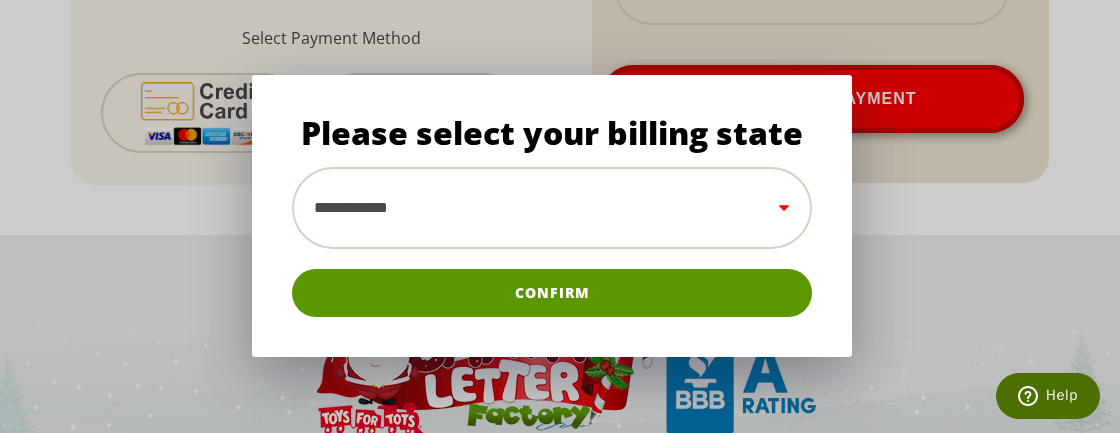 click on "**********" at bounding box center (552, 208) 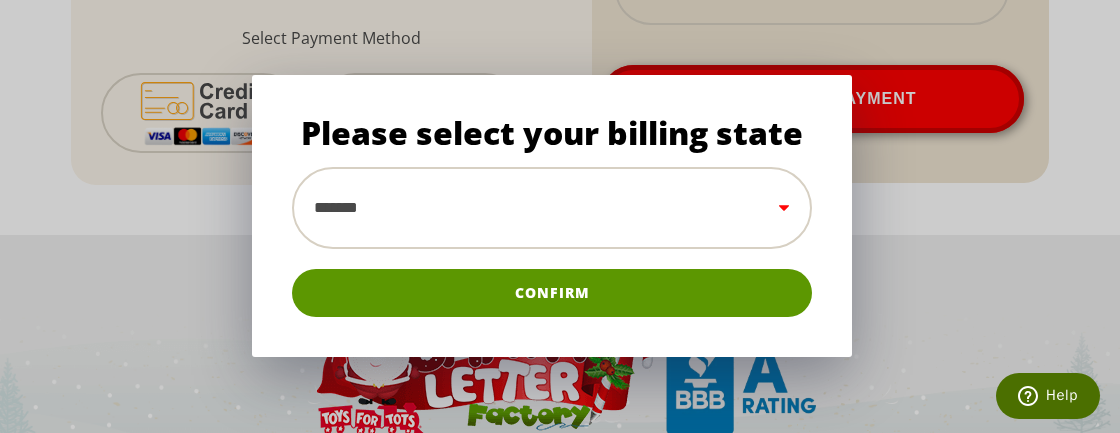 click on "**********" at bounding box center [552, 208] 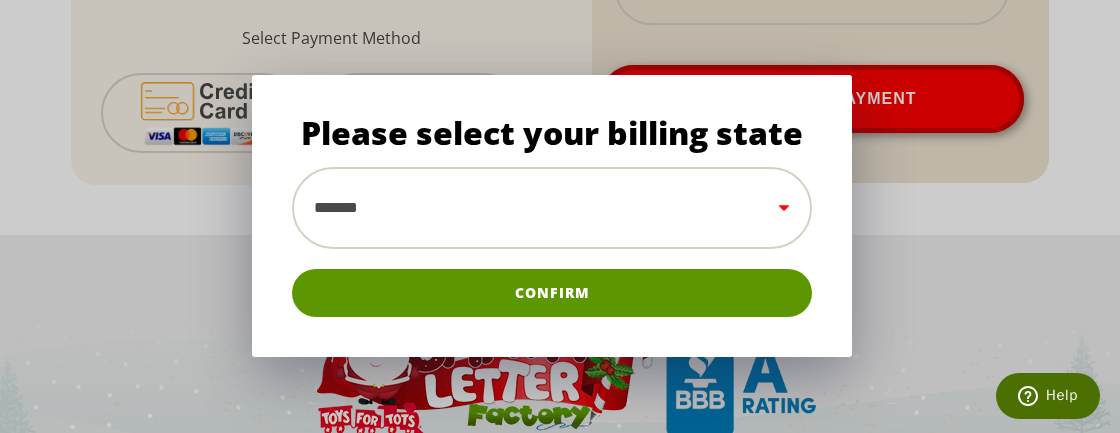 click on "**********" at bounding box center [552, 208] 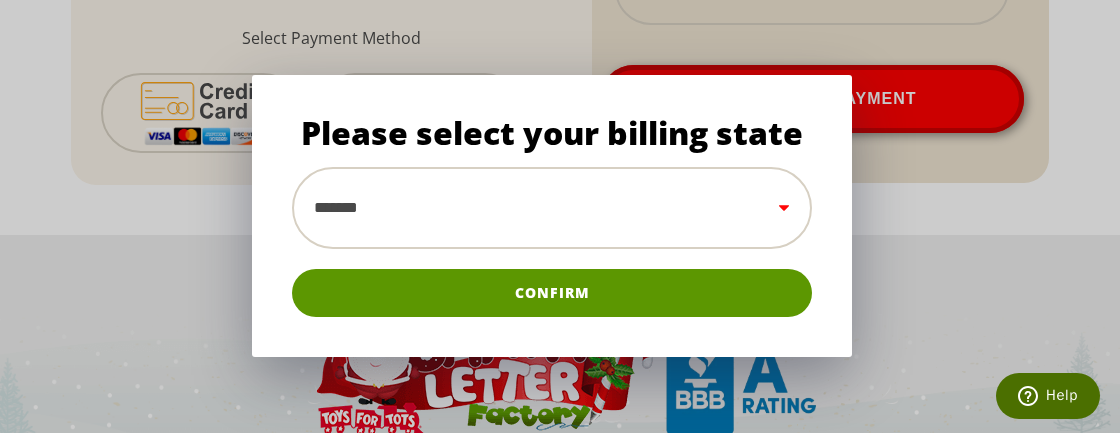 select on "**" 